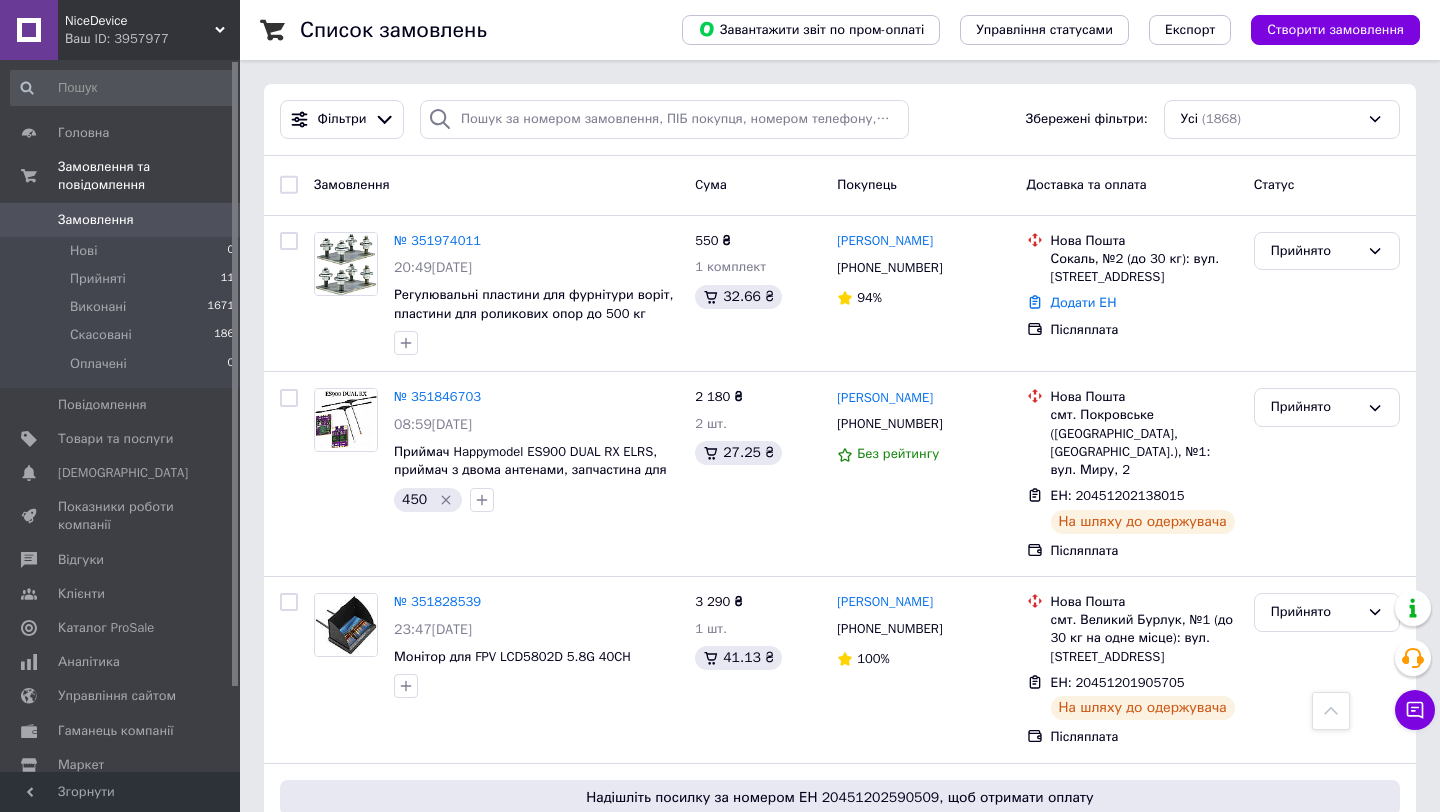 scroll, scrollTop: 582, scrollLeft: 0, axis: vertical 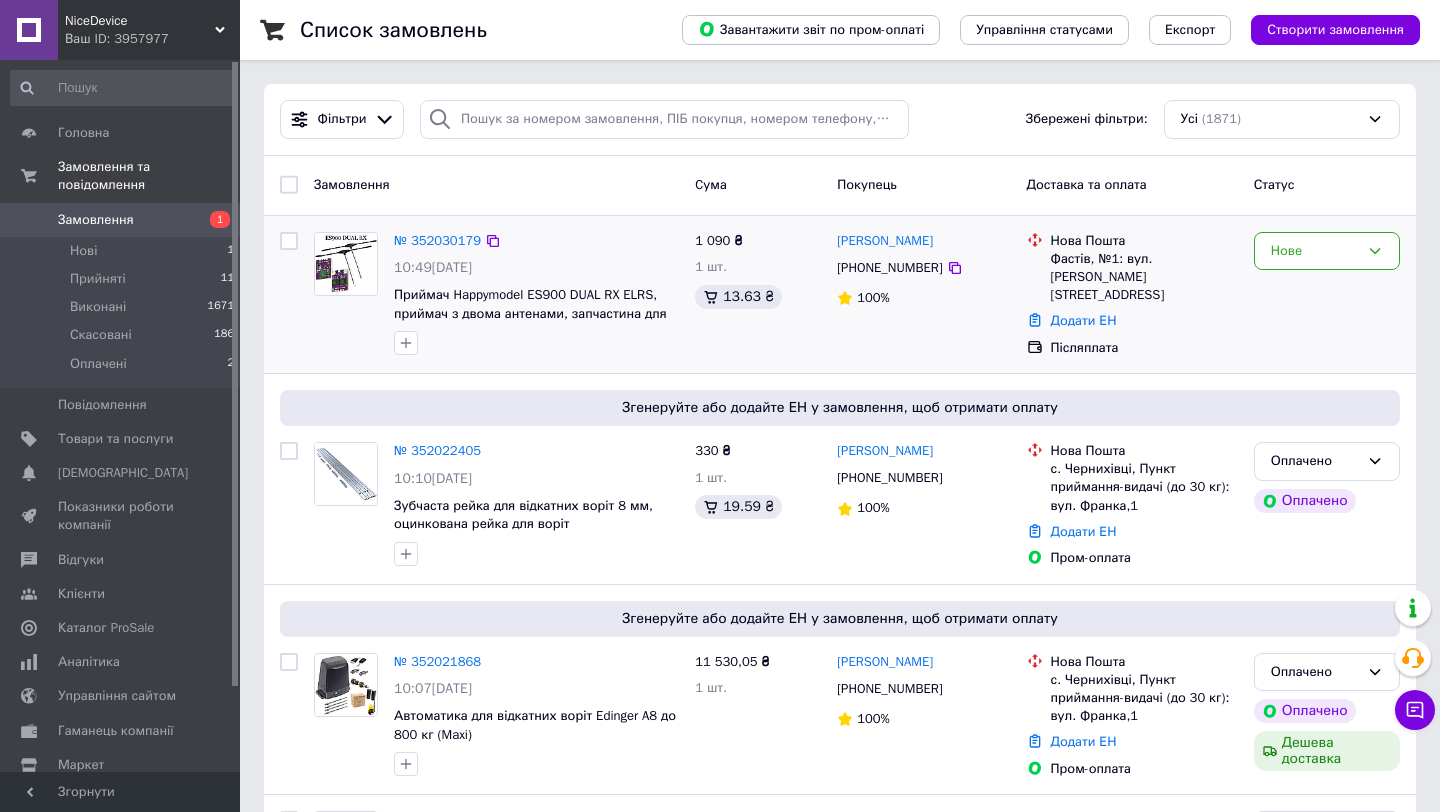 click on "Нове" at bounding box center [1327, 295] 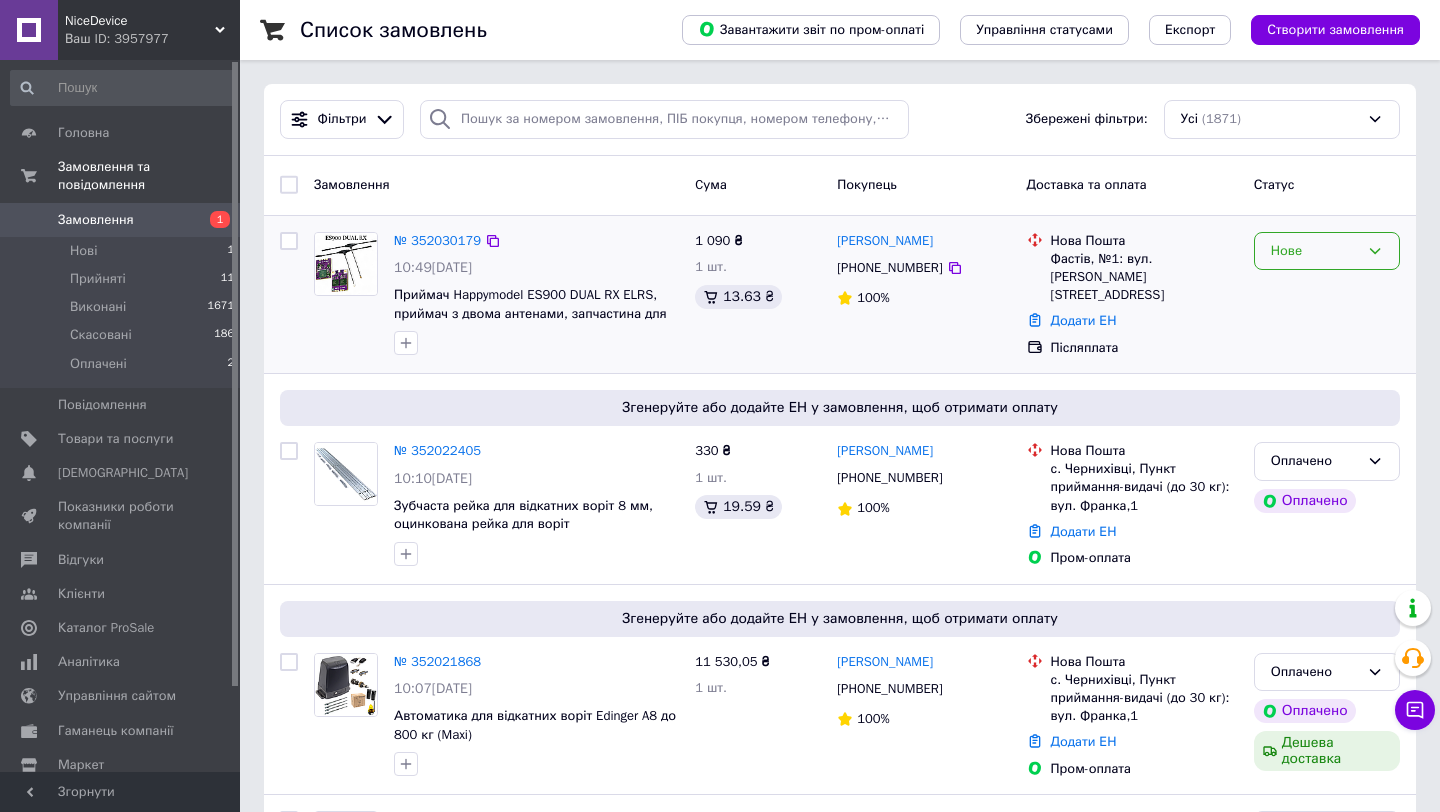 click on "Нове" at bounding box center (1315, 251) 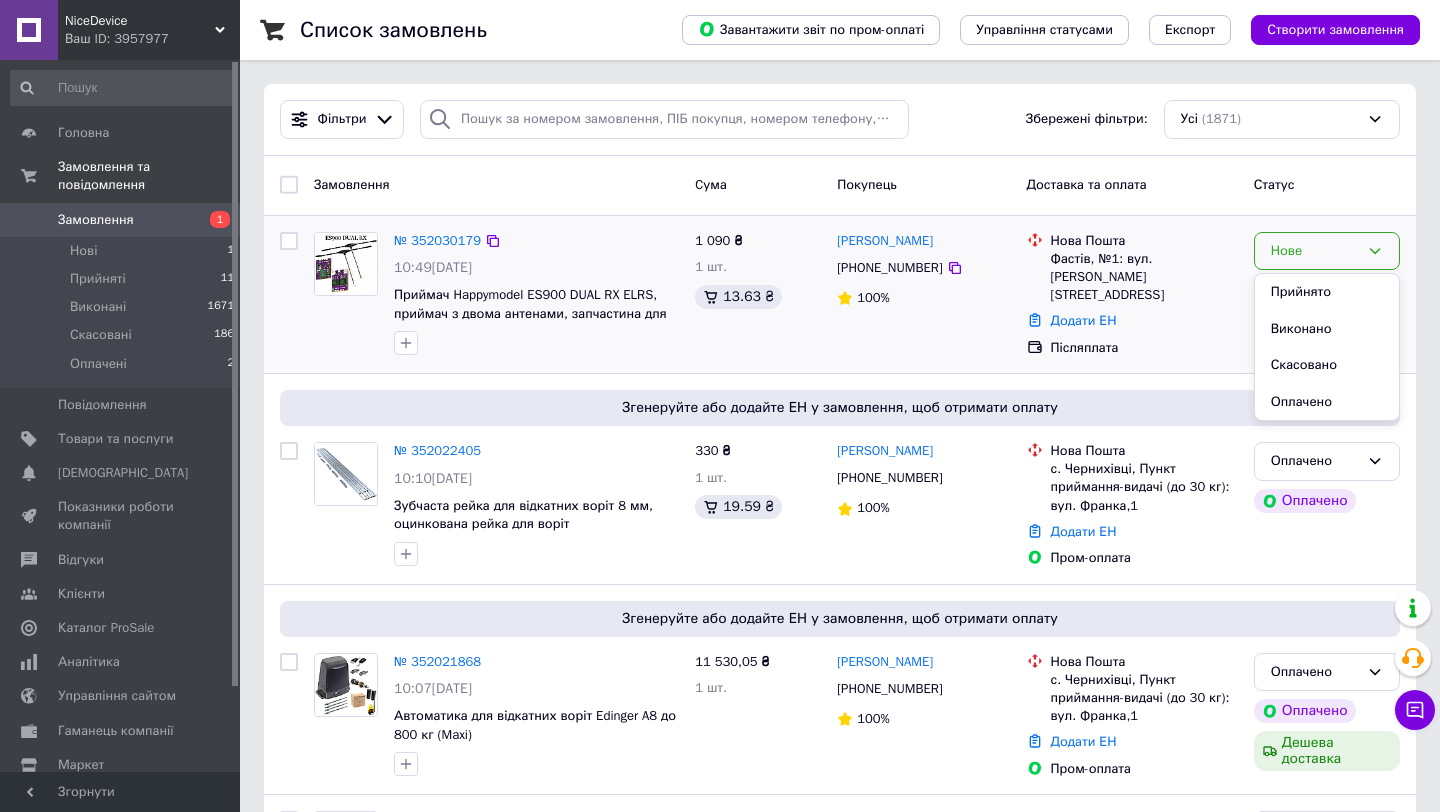 click on "Нове Прийнято Виконано Скасовано Оплачено" at bounding box center [1327, 251] 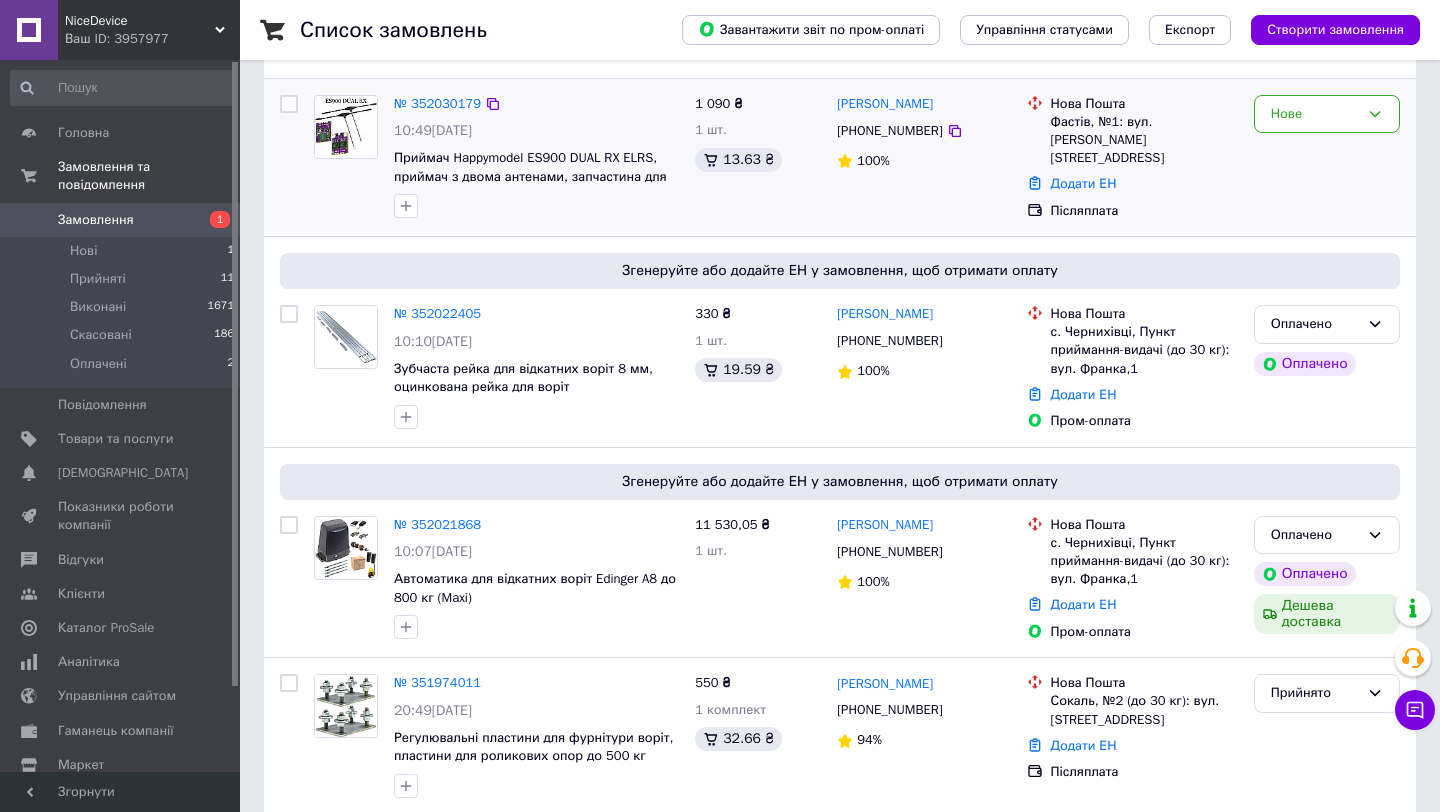 scroll, scrollTop: 138, scrollLeft: 0, axis: vertical 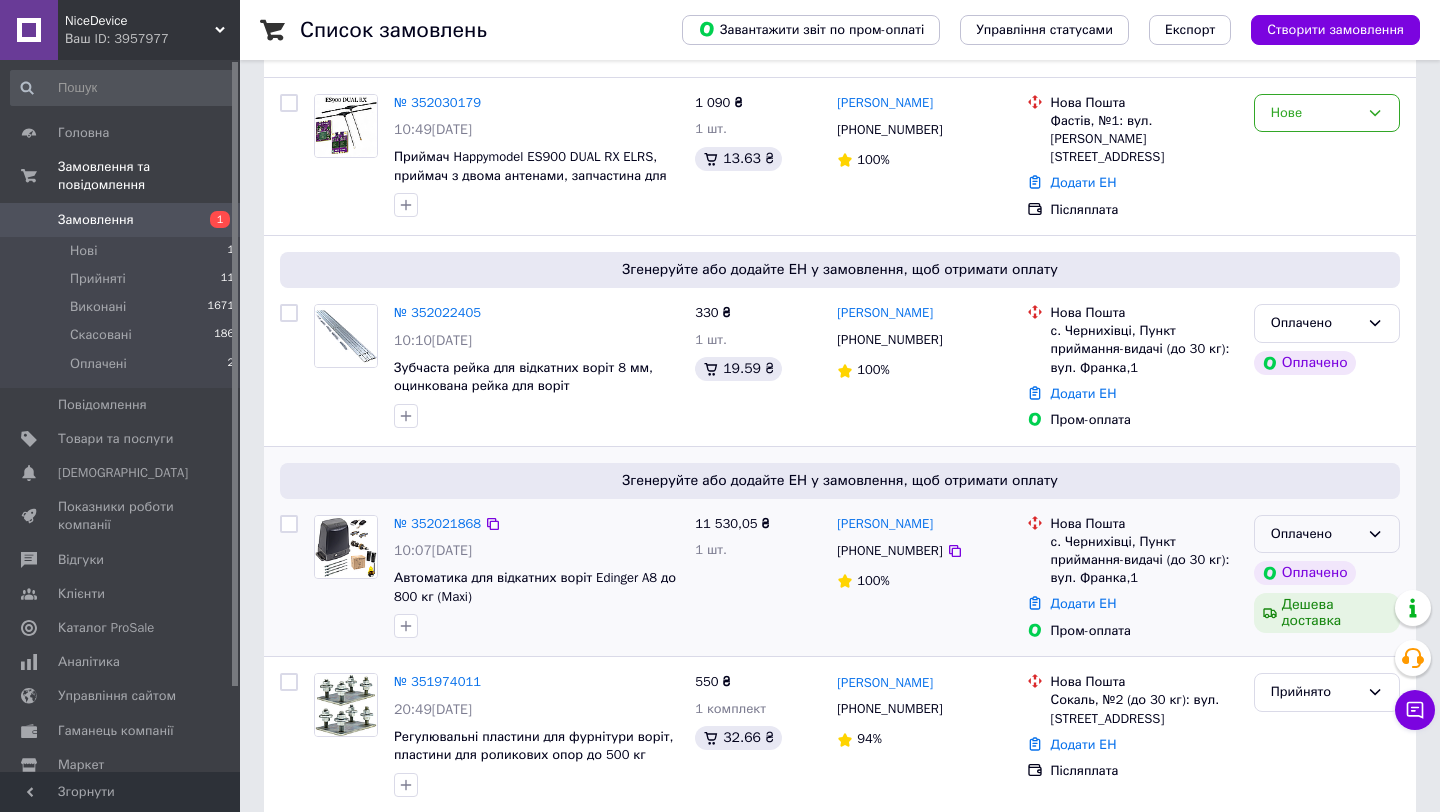 click on "Оплачено" at bounding box center (1315, 534) 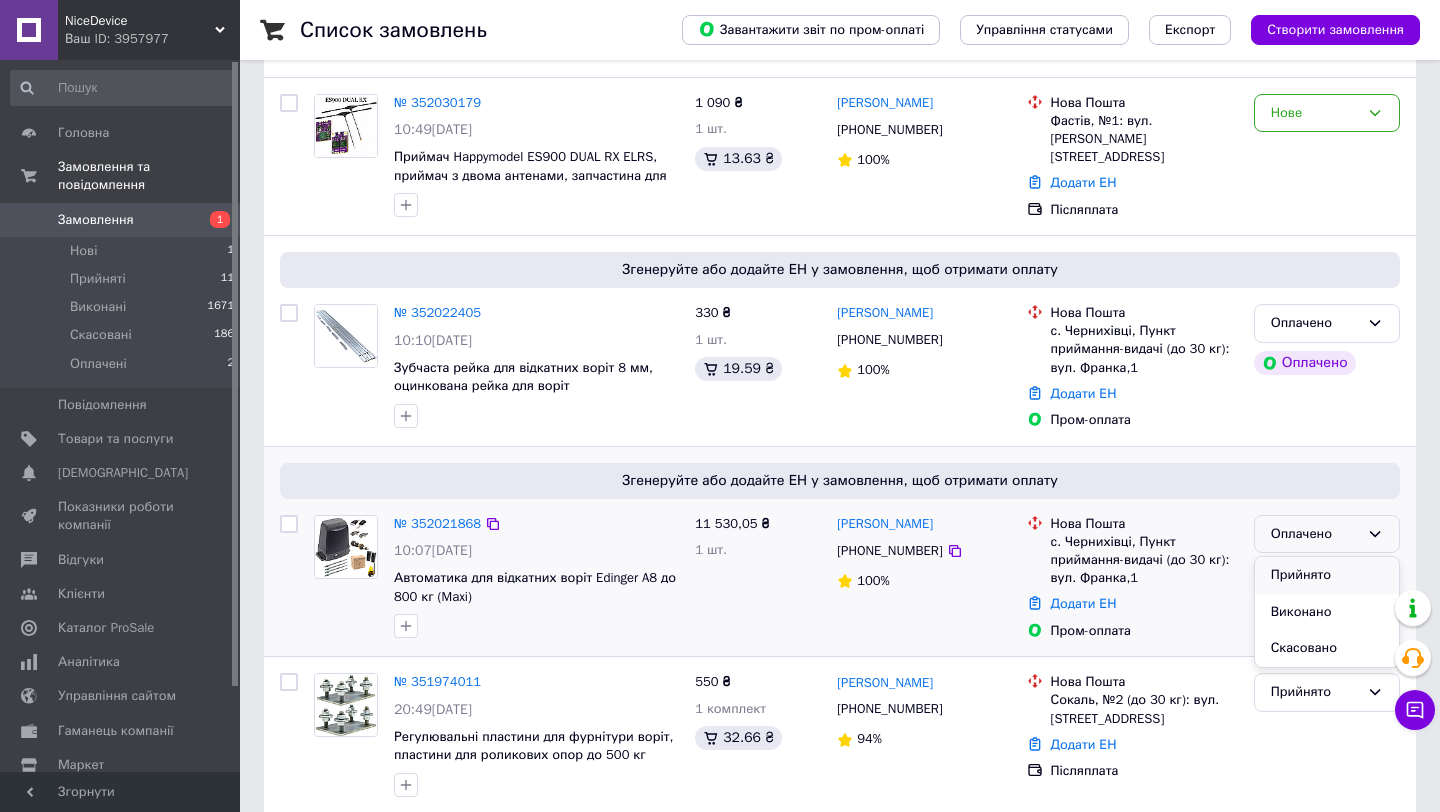 click on "Прийнято" at bounding box center [1327, 575] 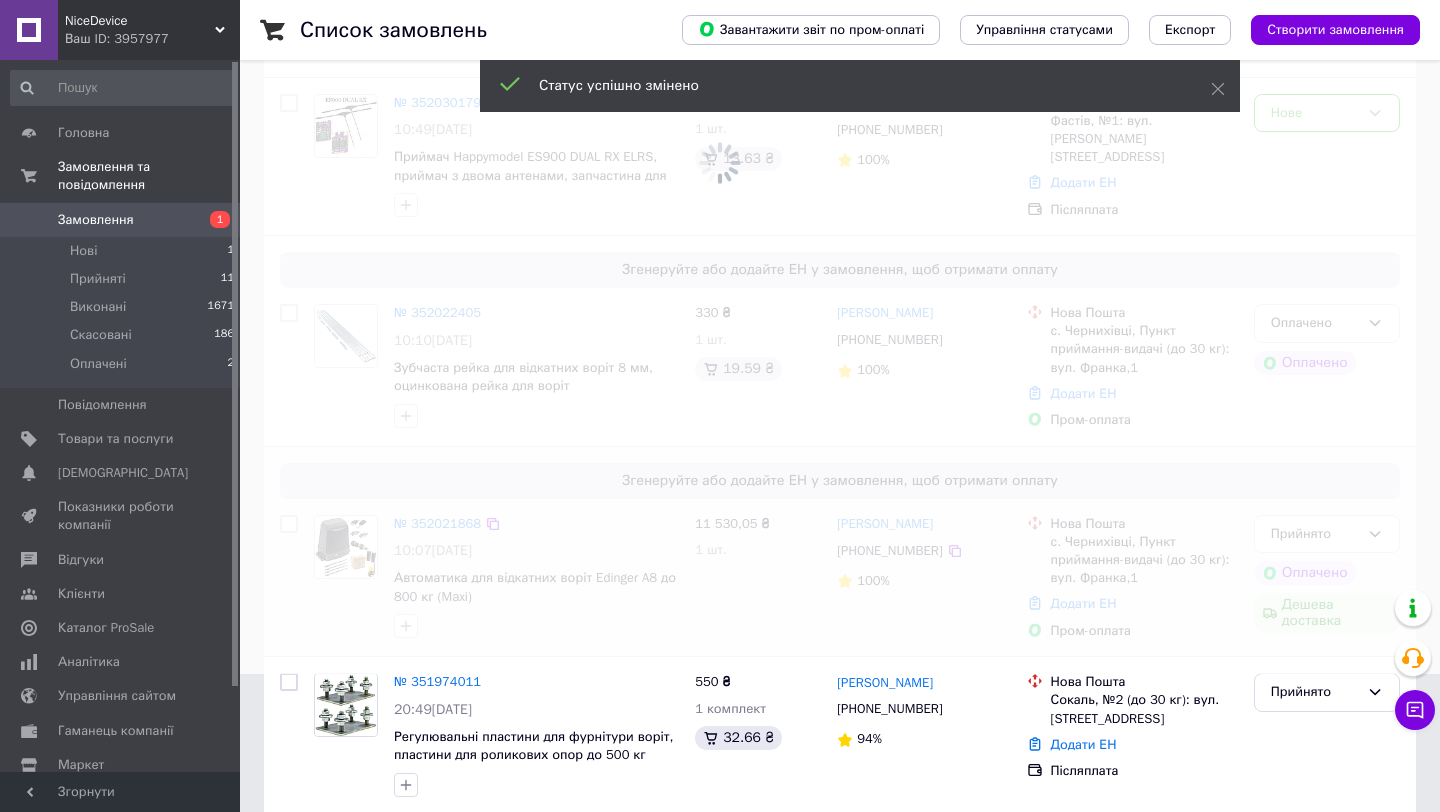 click at bounding box center (720, 268) 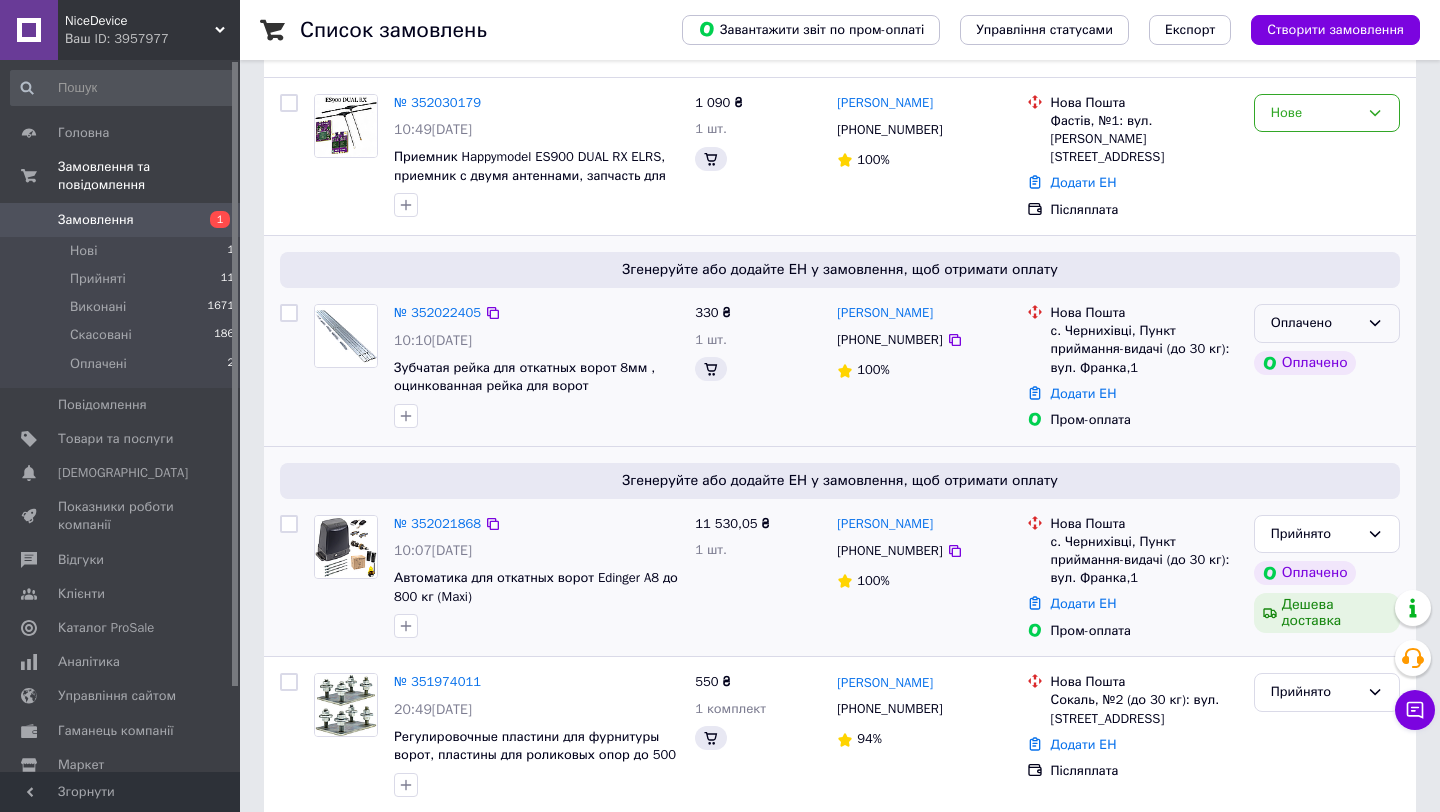 click on "Оплачено" at bounding box center (1315, 323) 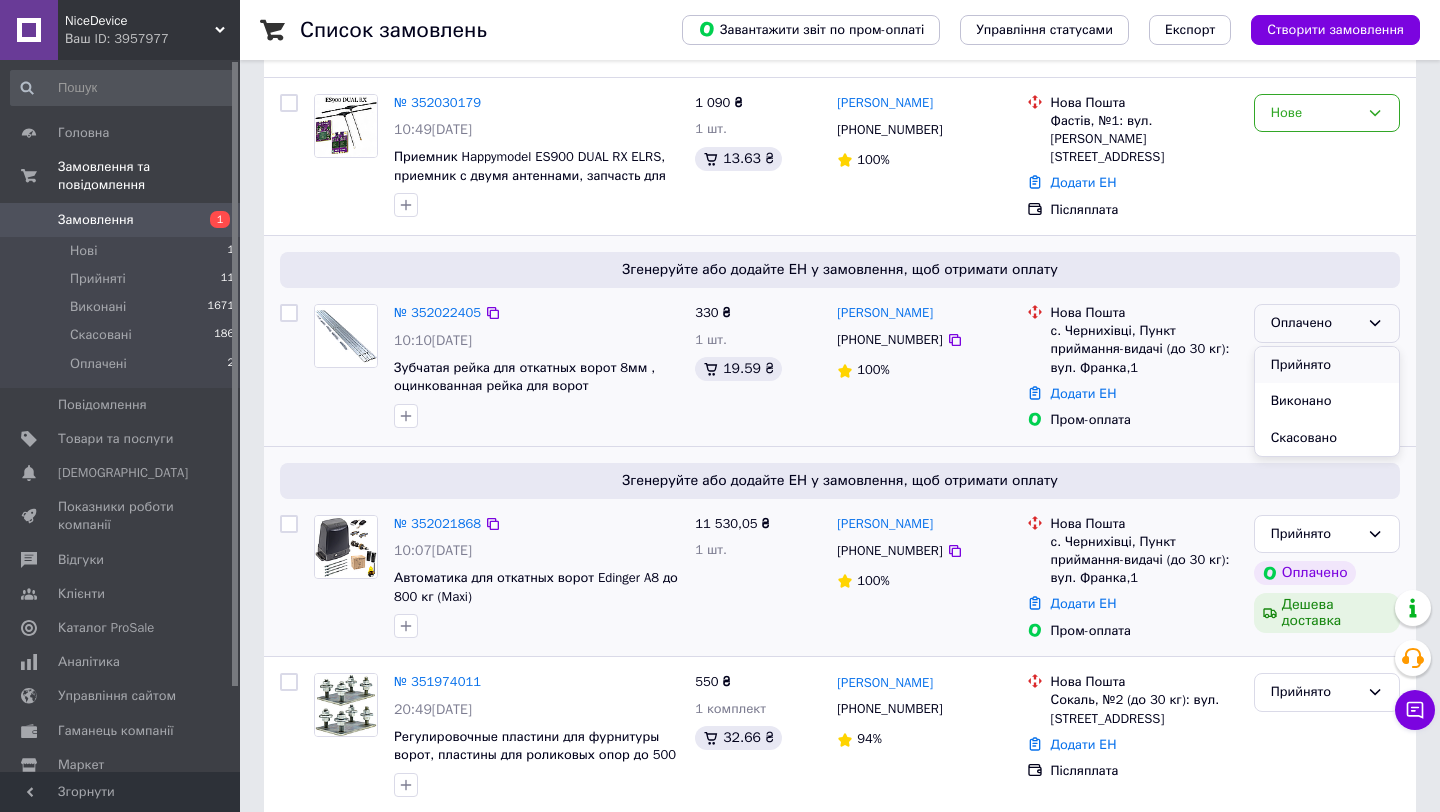 click on "Прийнято" at bounding box center (1327, 365) 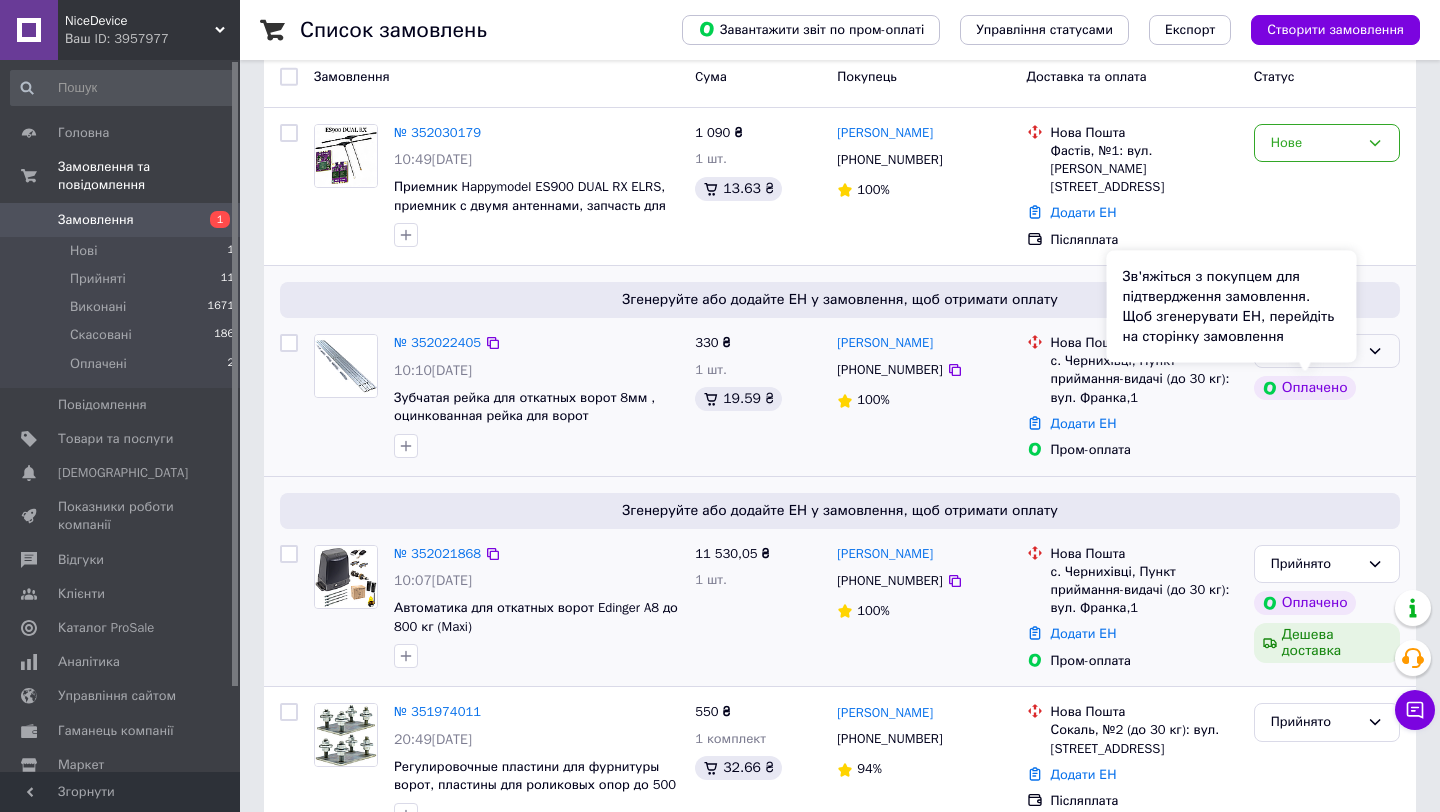 scroll, scrollTop: 92, scrollLeft: 0, axis: vertical 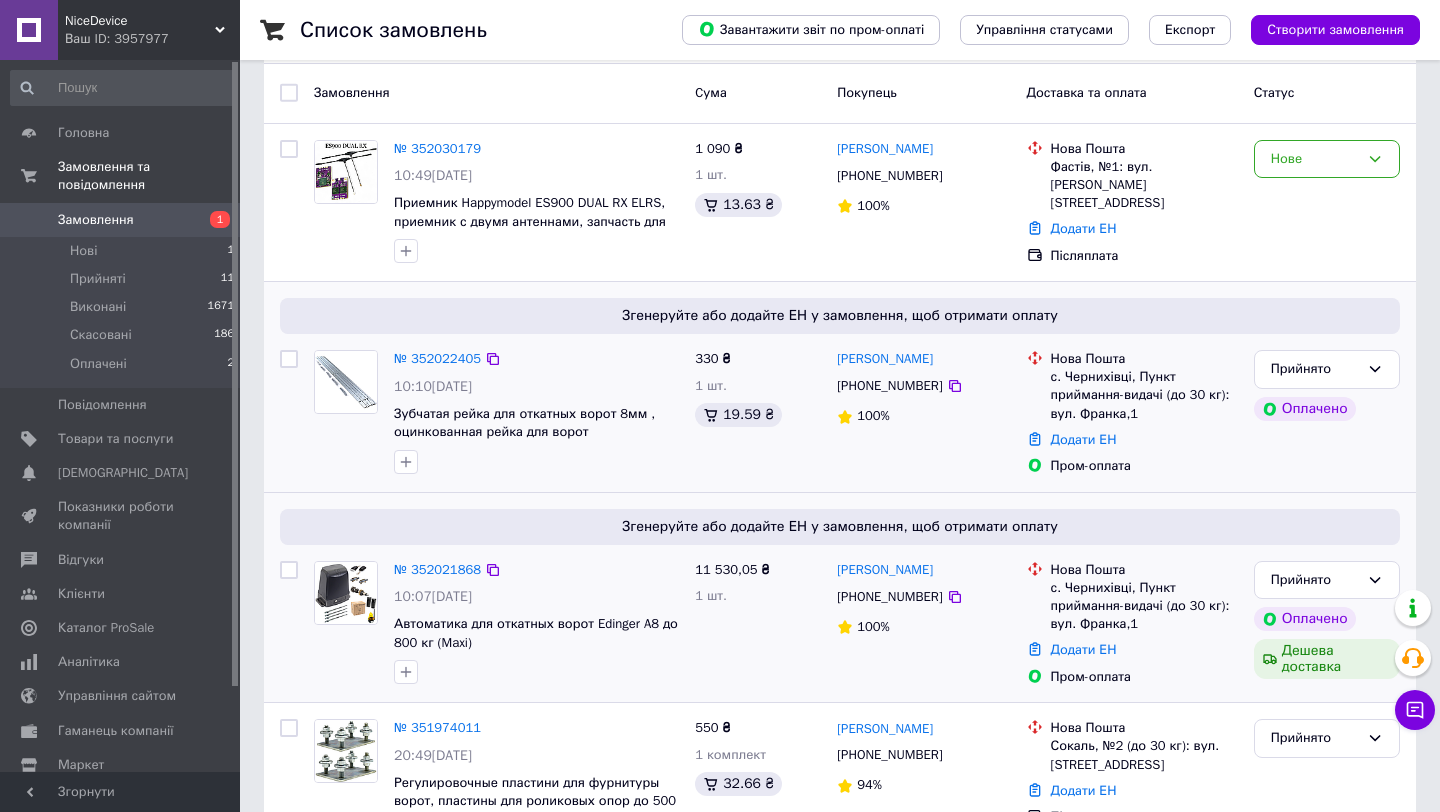 click on "Нове" at bounding box center (1315, 159) 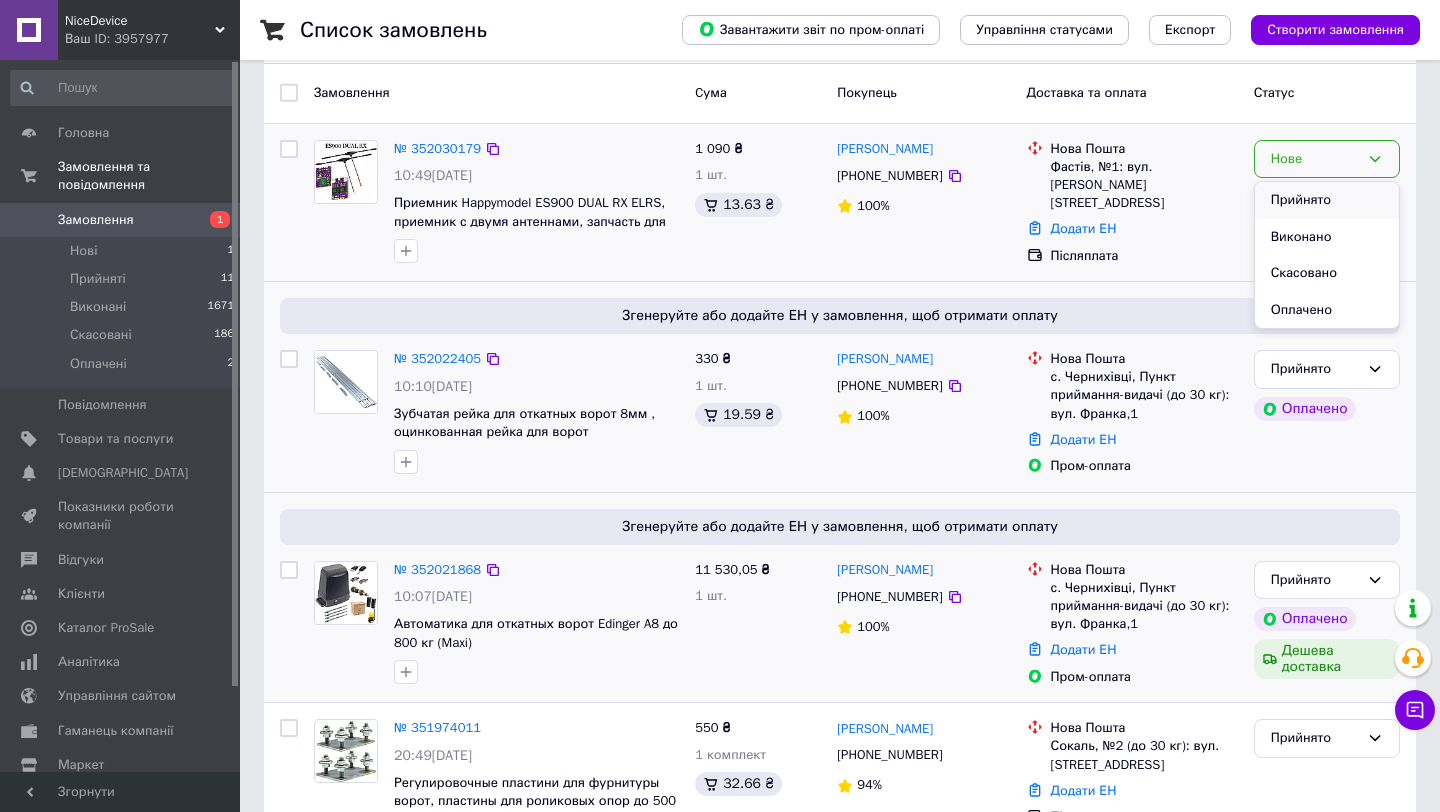 click on "Прийнято" at bounding box center [1327, 200] 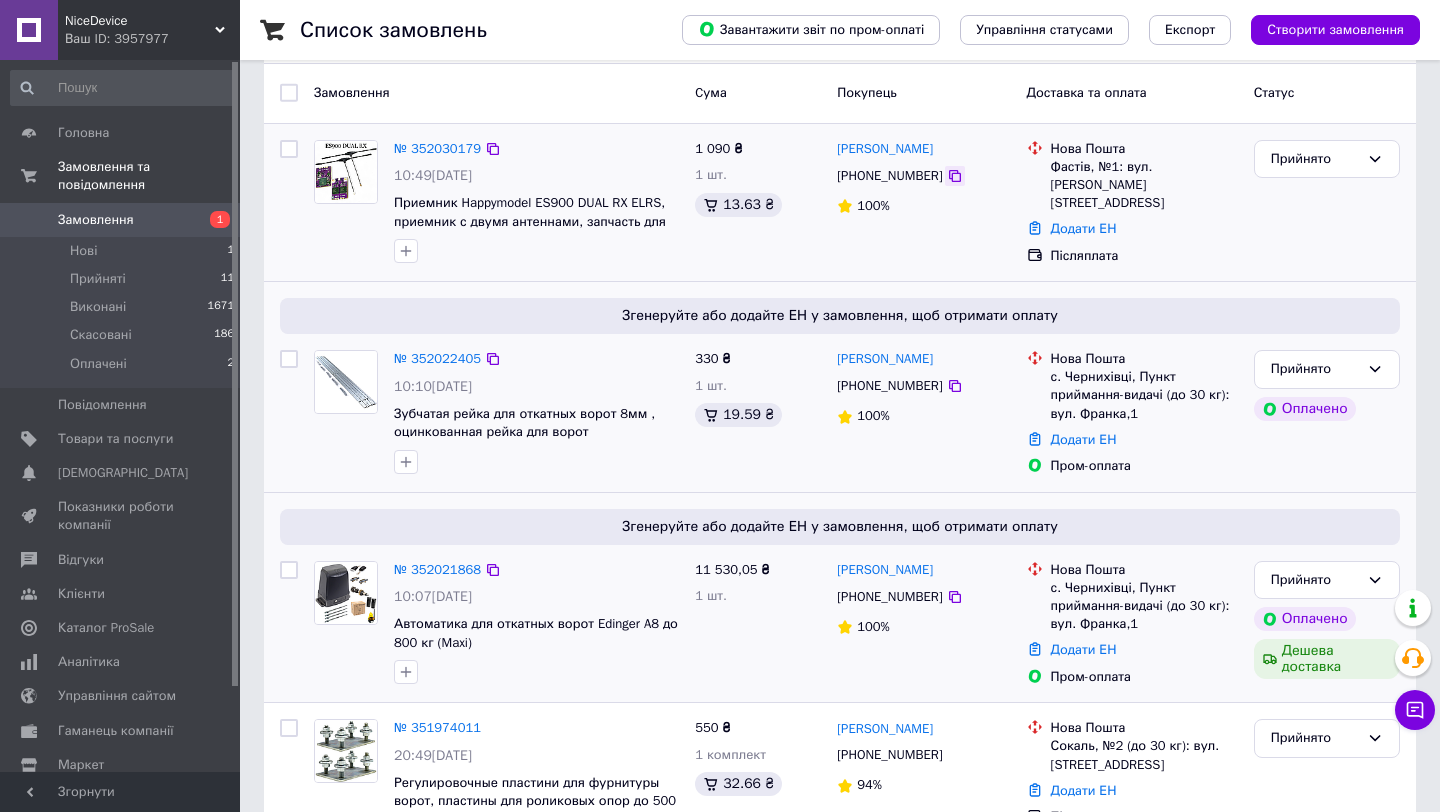 click 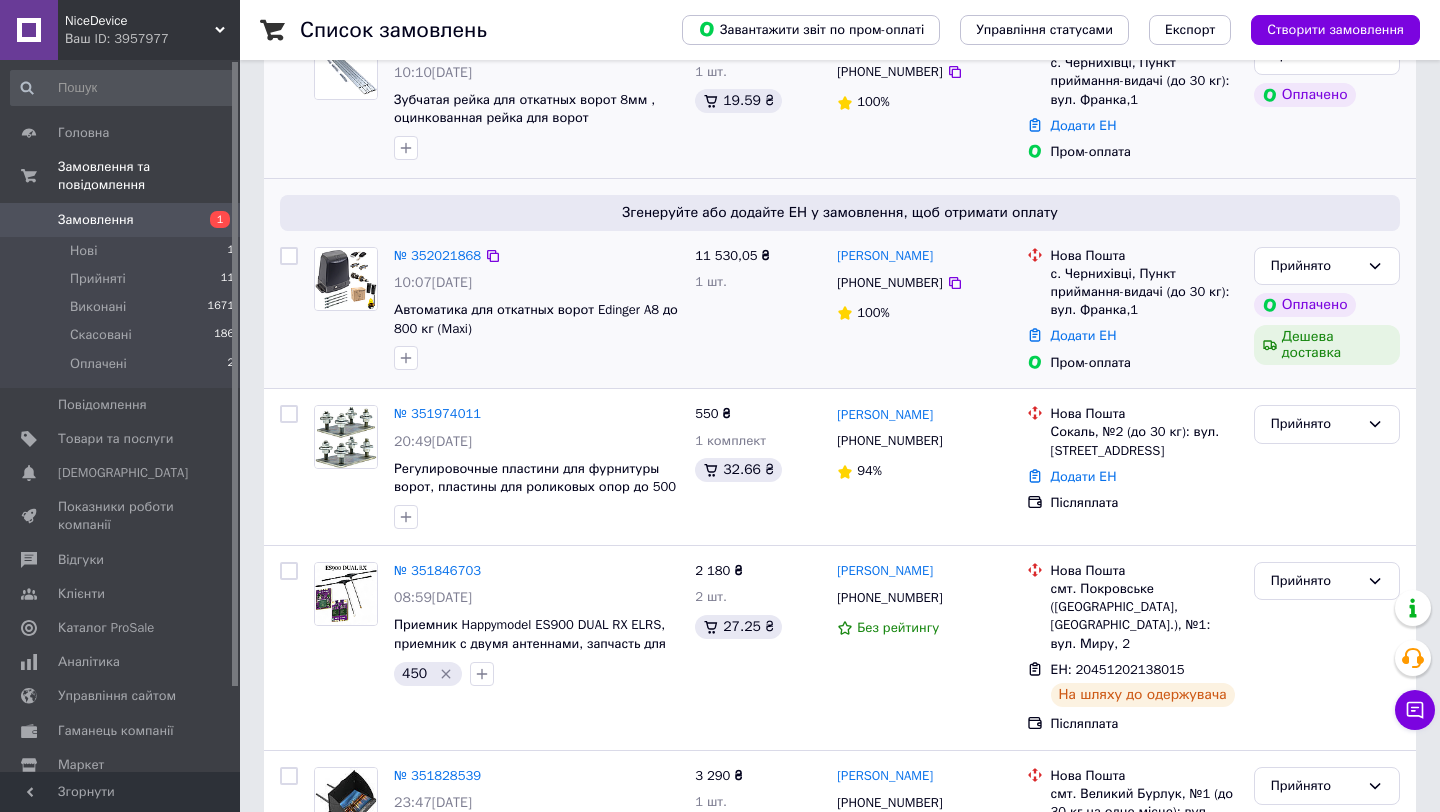 scroll, scrollTop: 409, scrollLeft: 0, axis: vertical 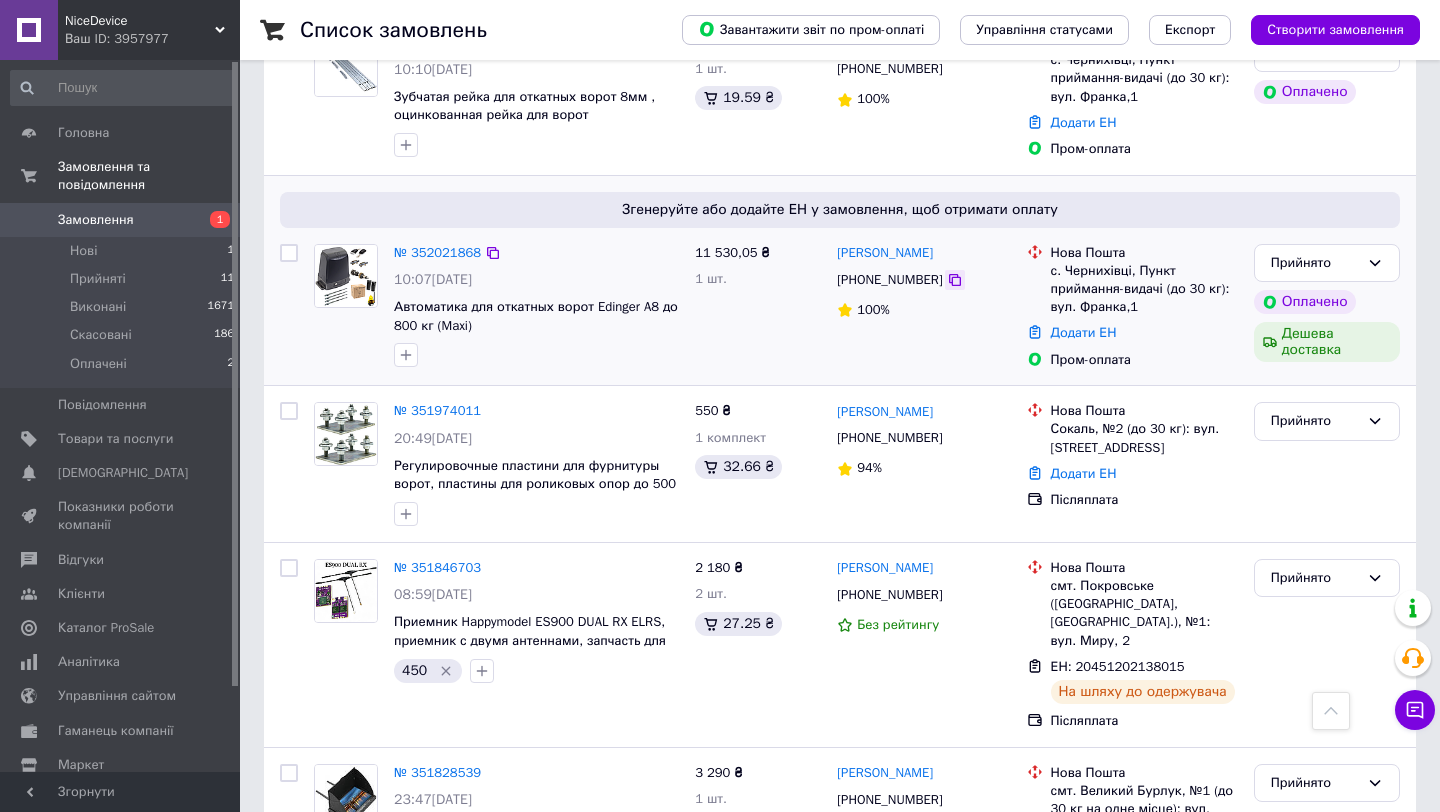 click at bounding box center (955, 280) 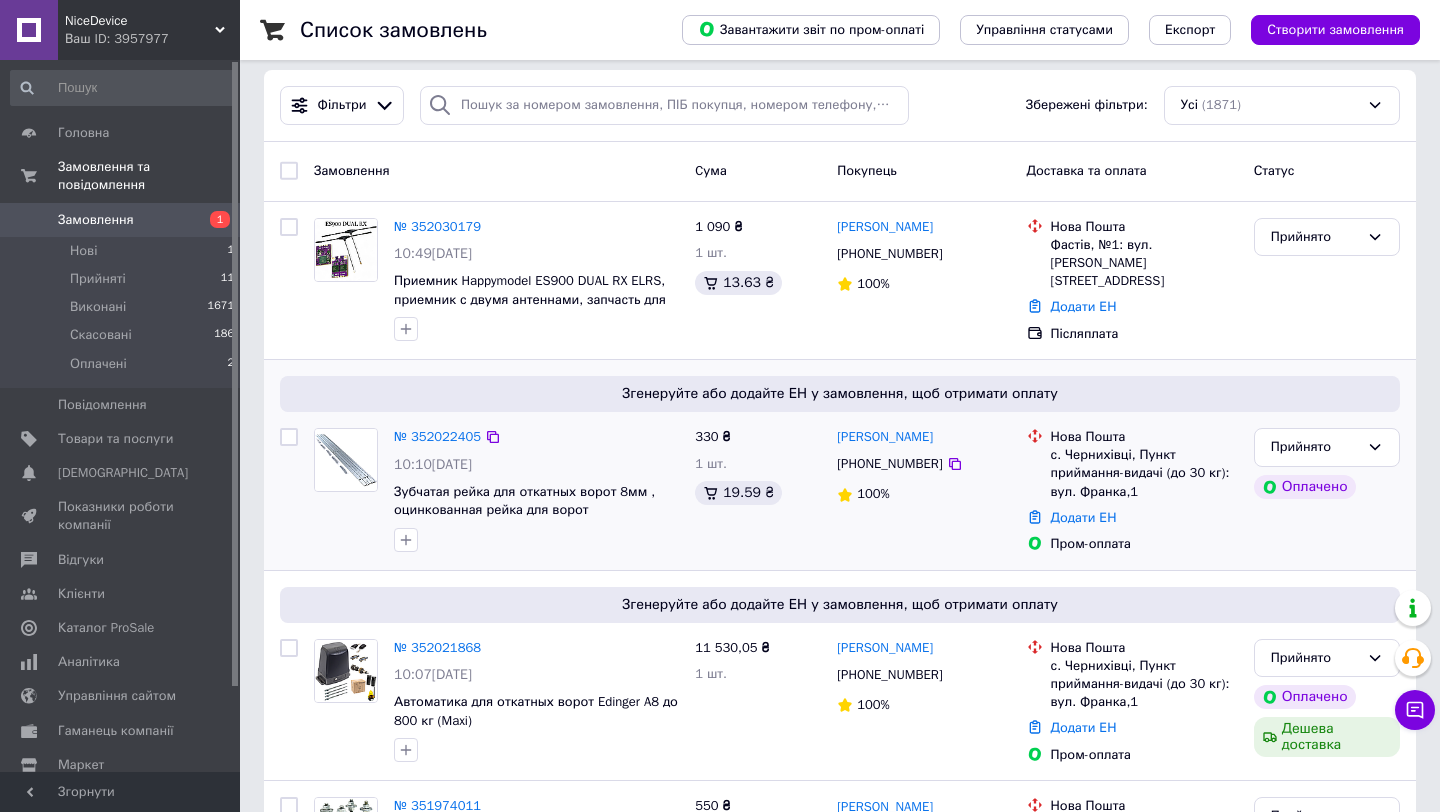scroll, scrollTop: 0, scrollLeft: 0, axis: both 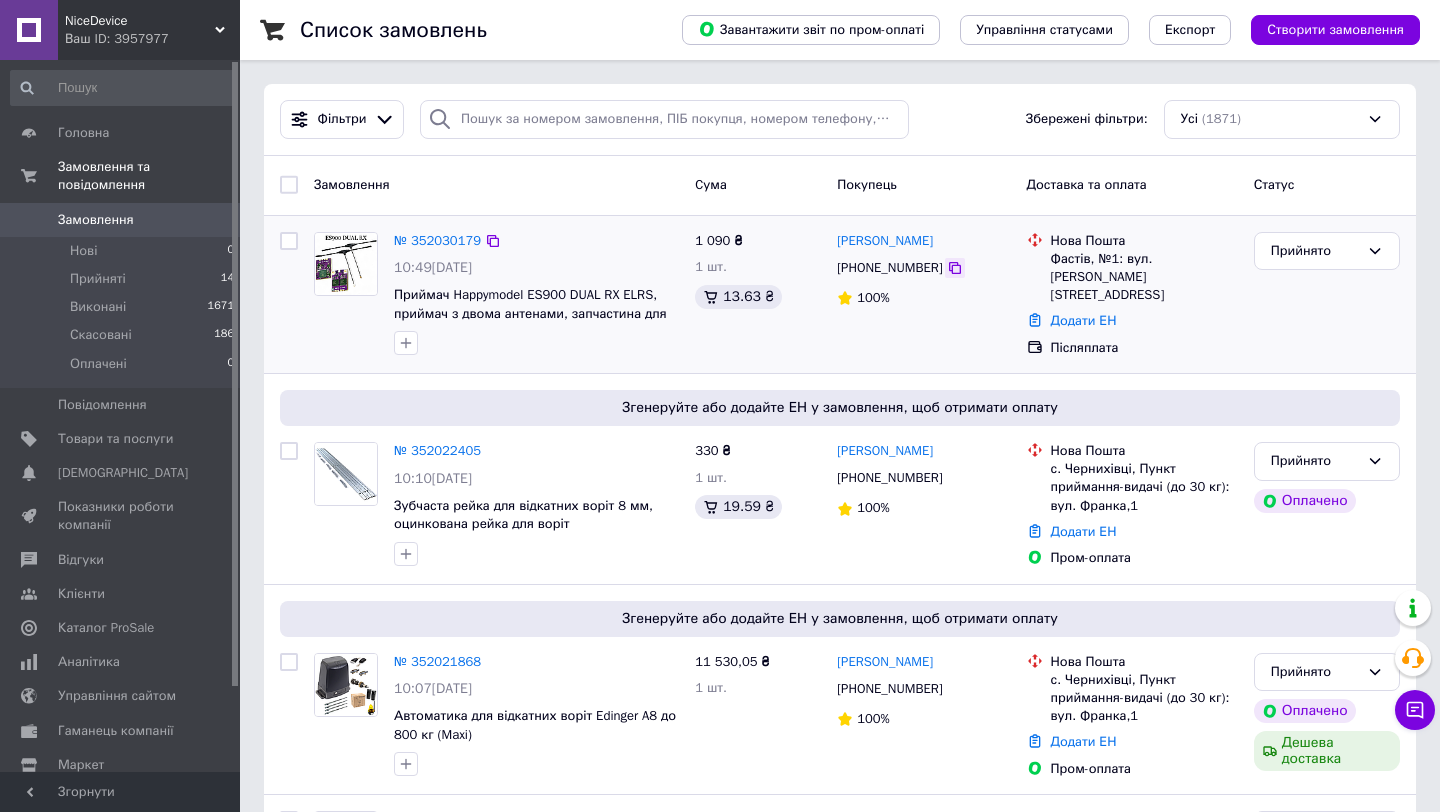 click 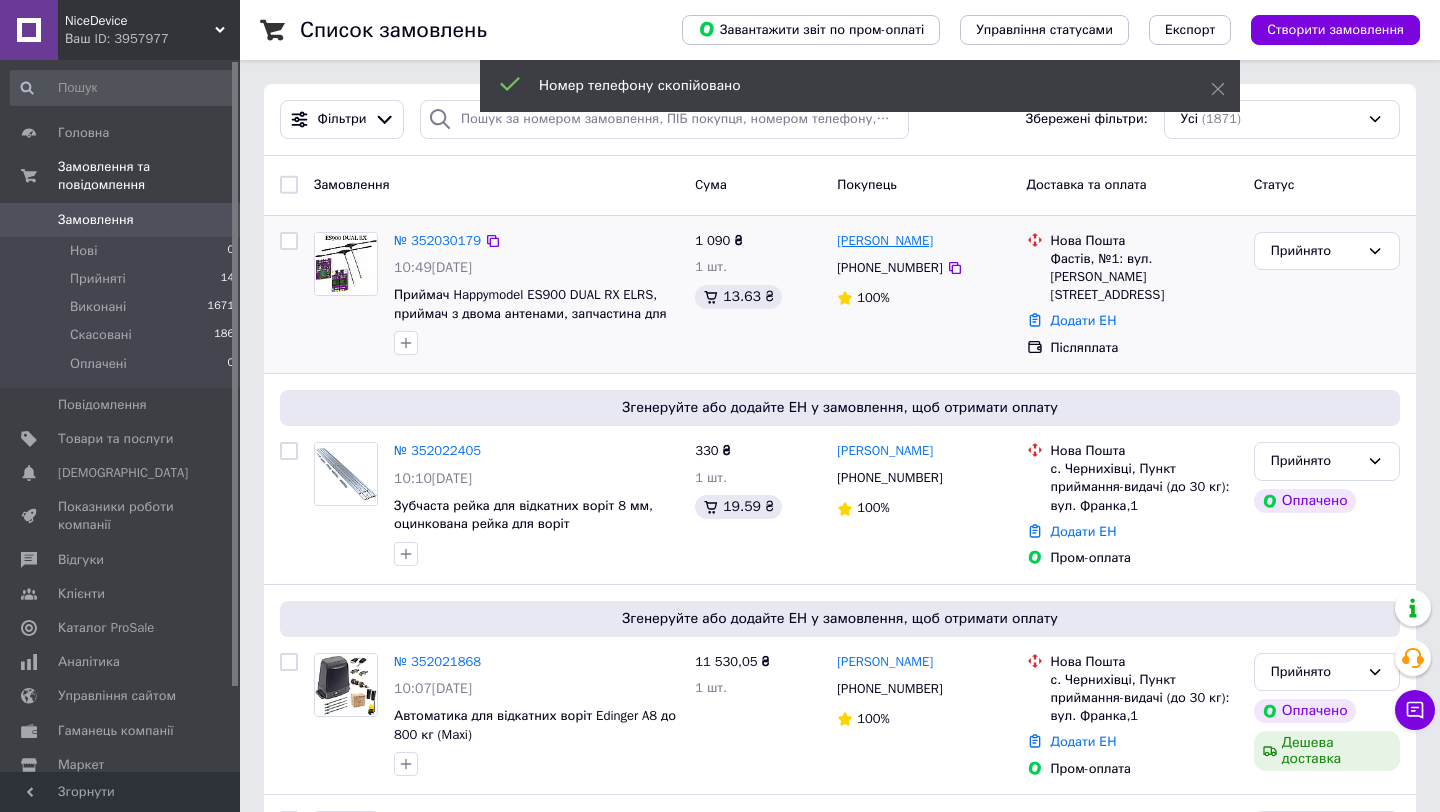 drag, startPoint x: 950, startPoint y: 240, endPoint x: 886, endPoint y: 240, distance: 64 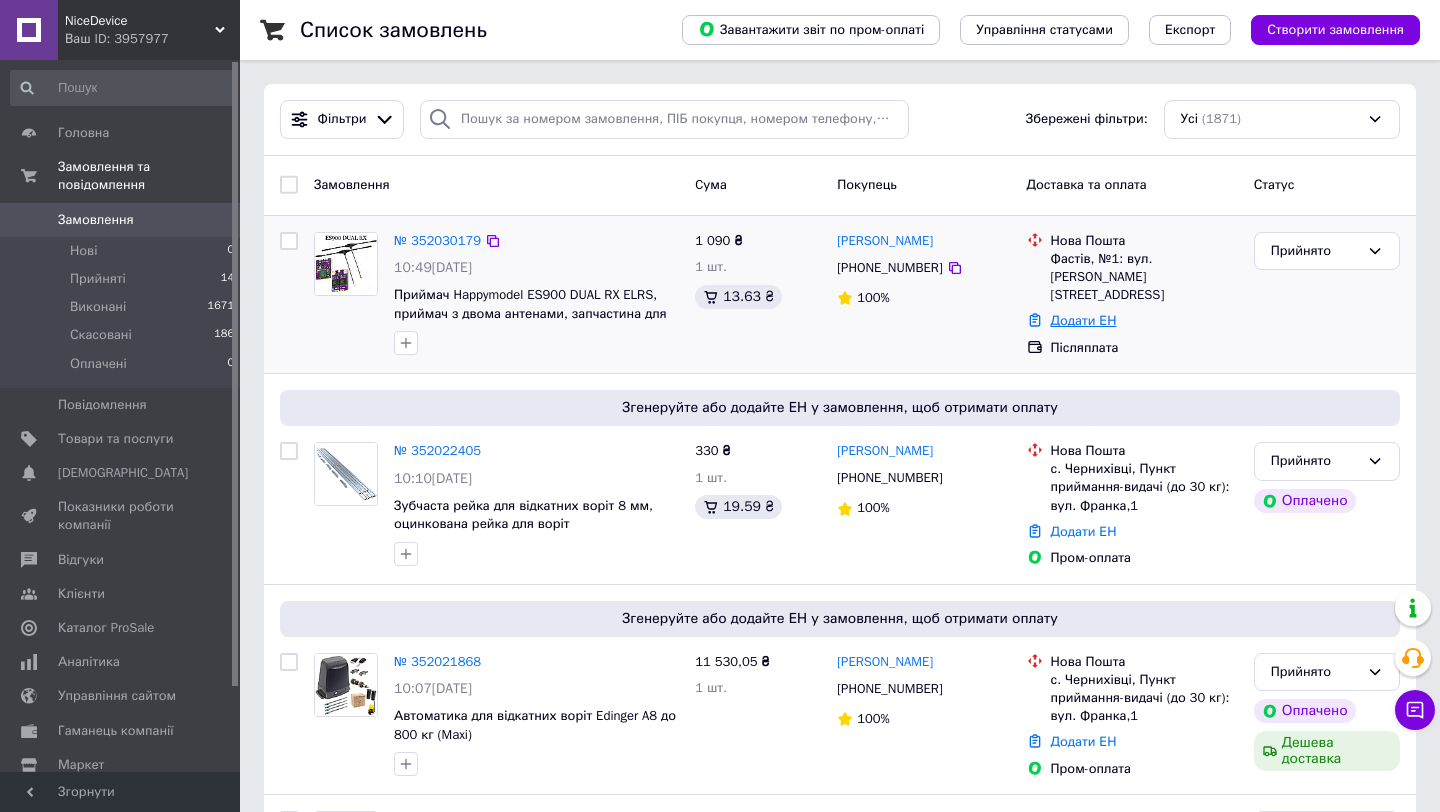 click on "Додати ЕН" at bounding box center [1084, 320] 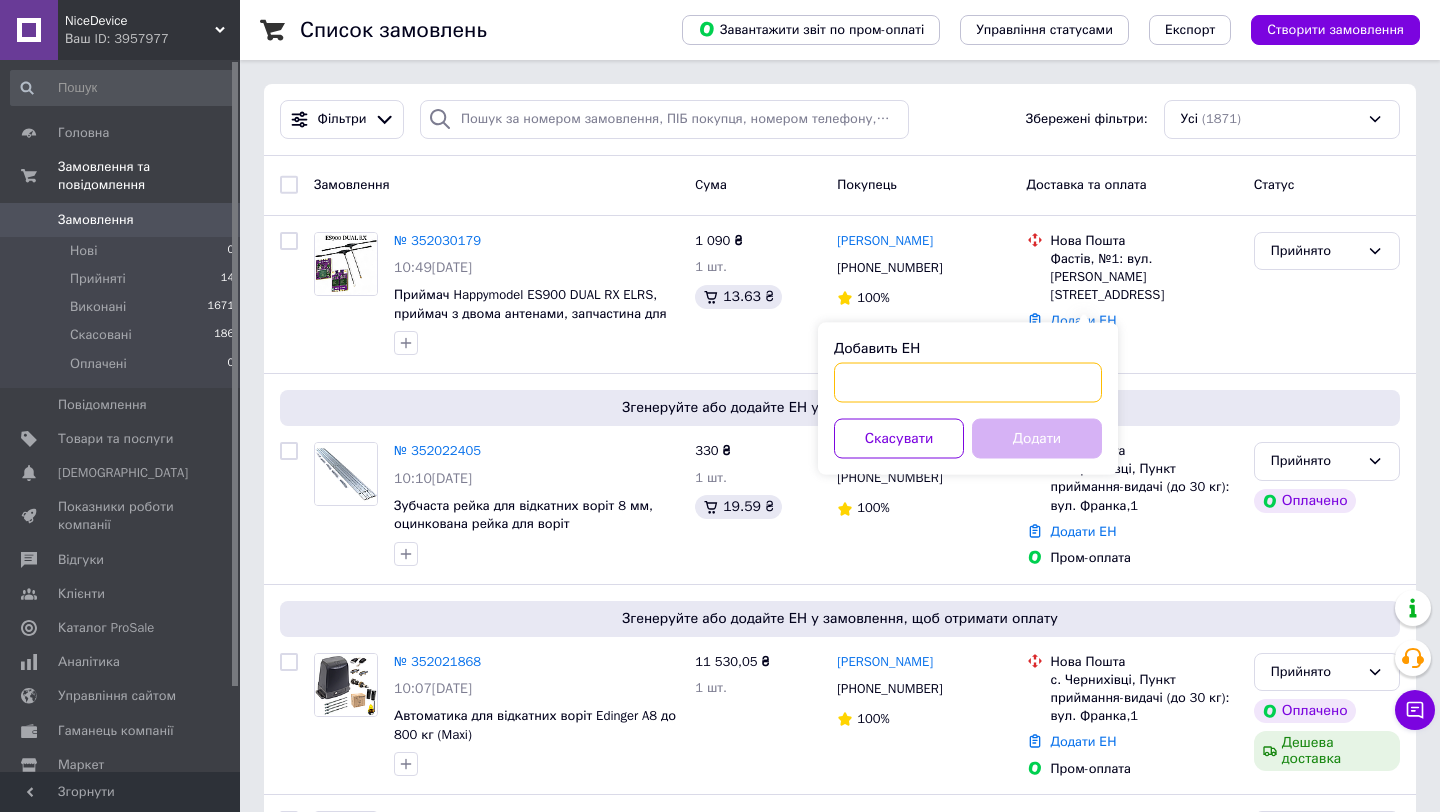 click on "Добавить ЕН" at bounding box center [968, 383] 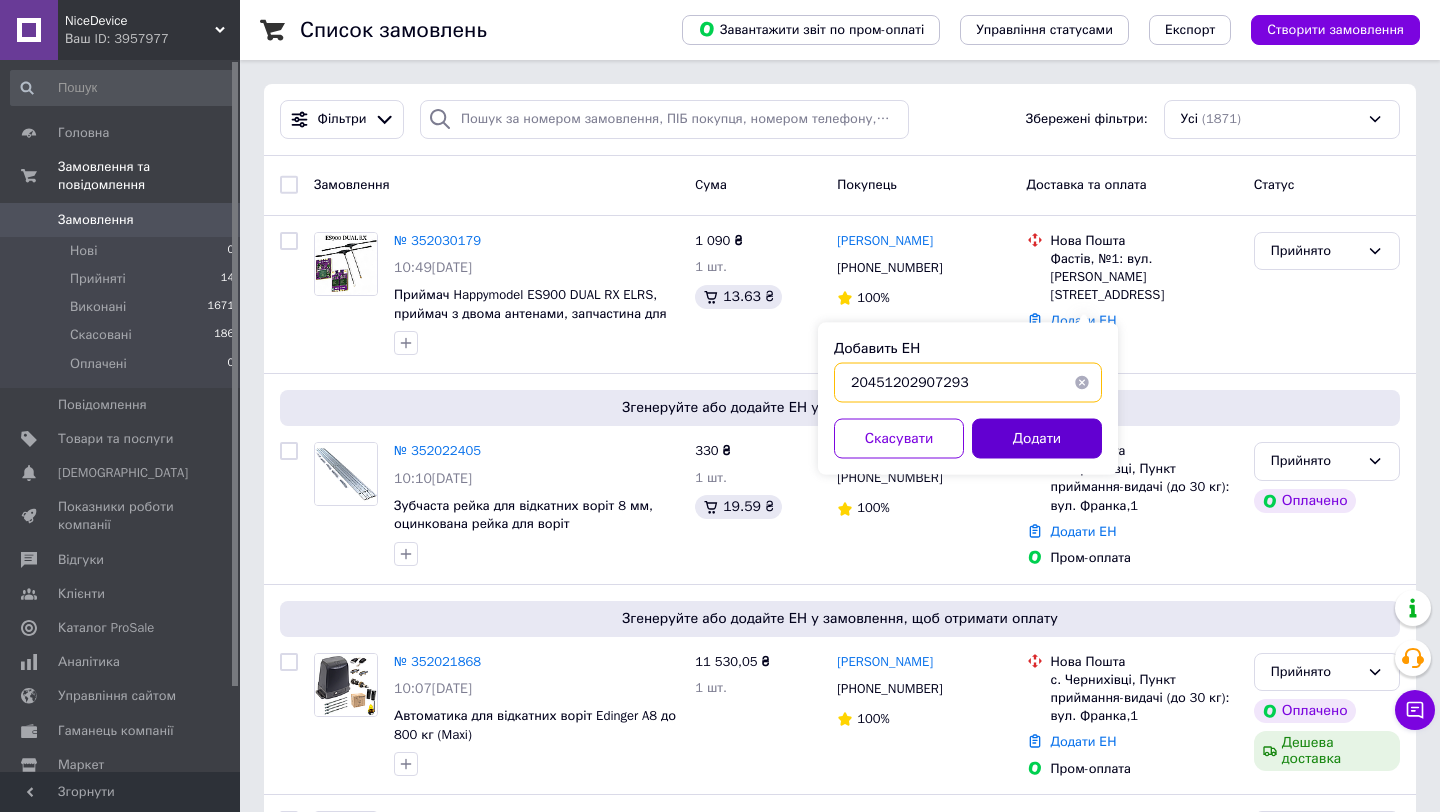 type on "20451202907293" 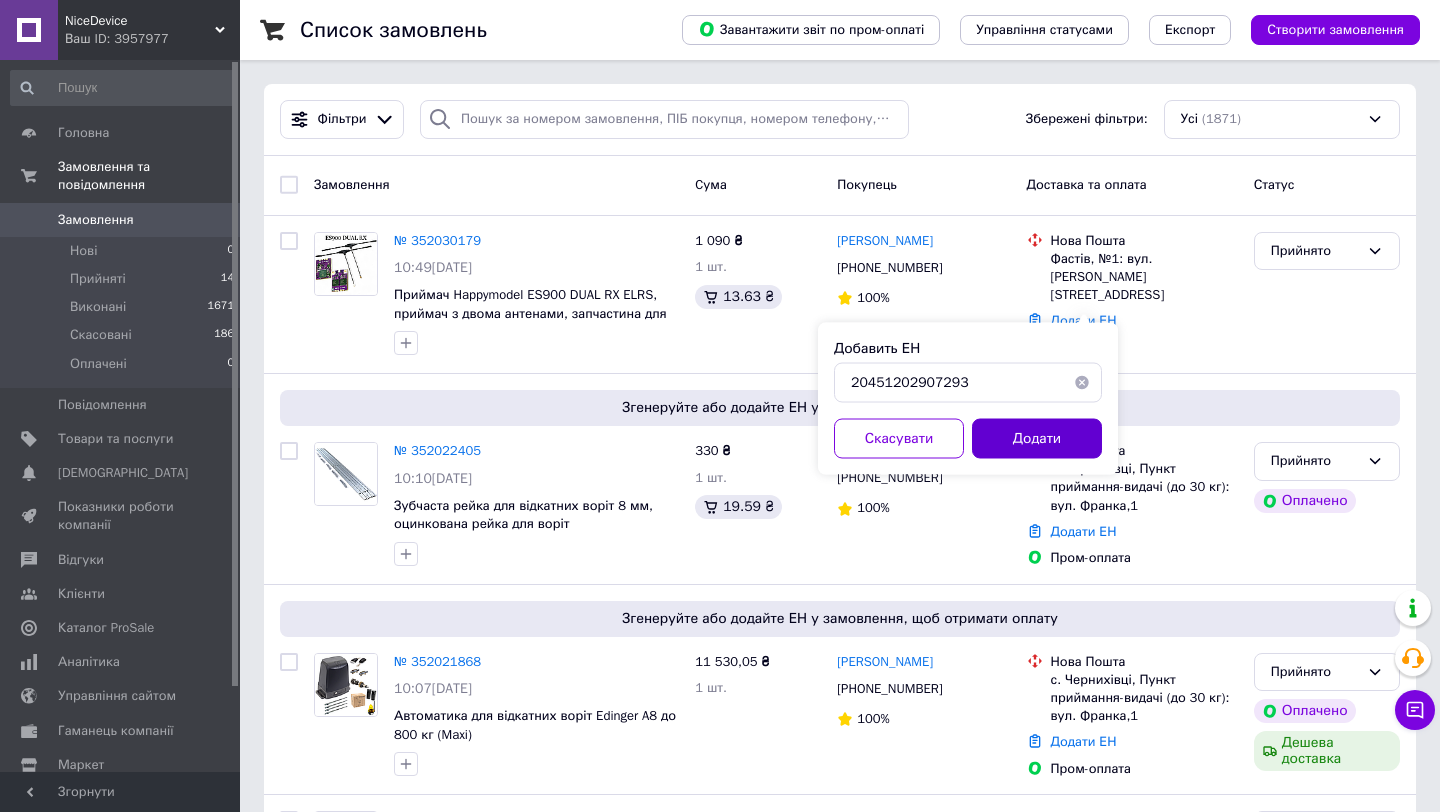 click on "Додати" at bounding box center (1037, 439) 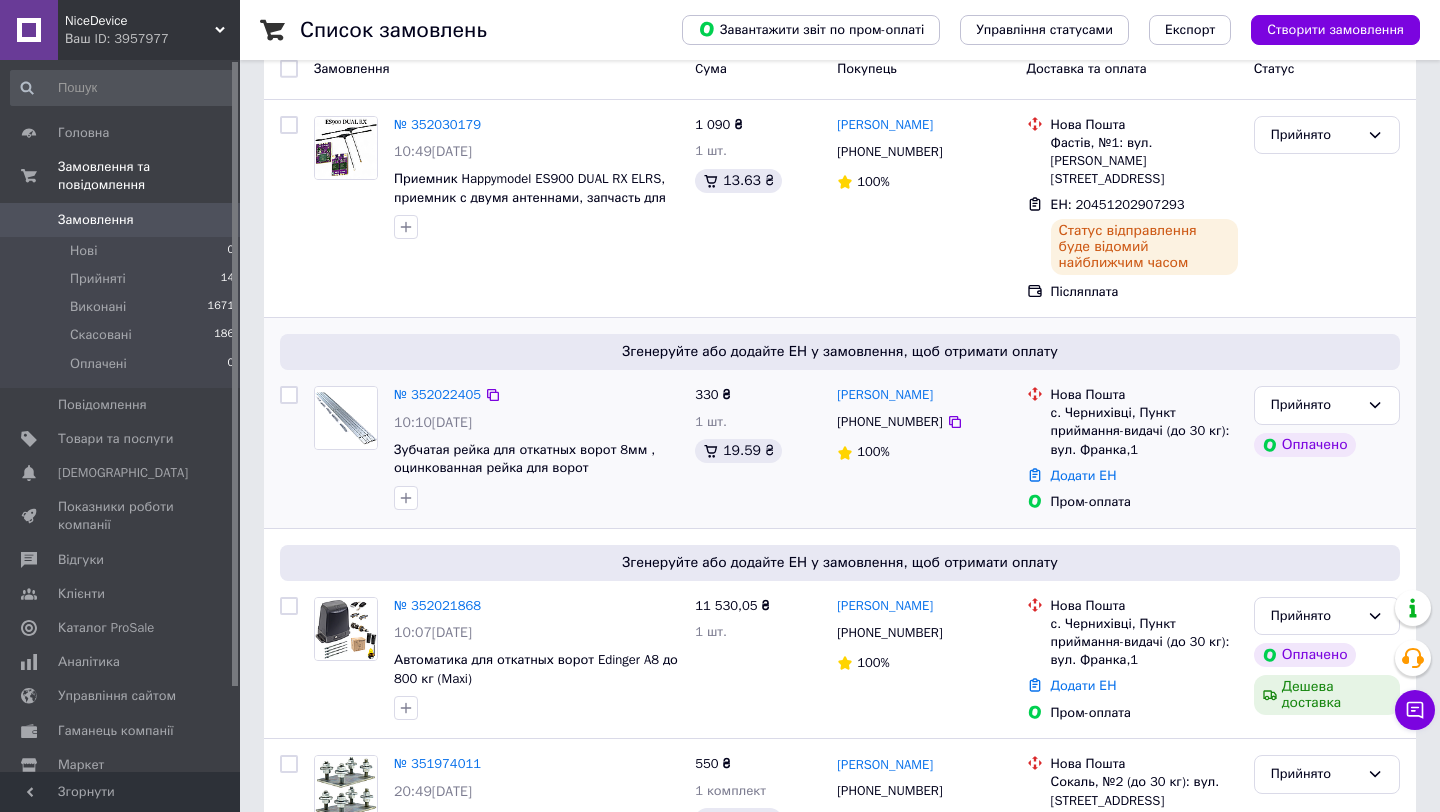scroll, scrollTop: 166, scrollLeft: 0, axis: vertical 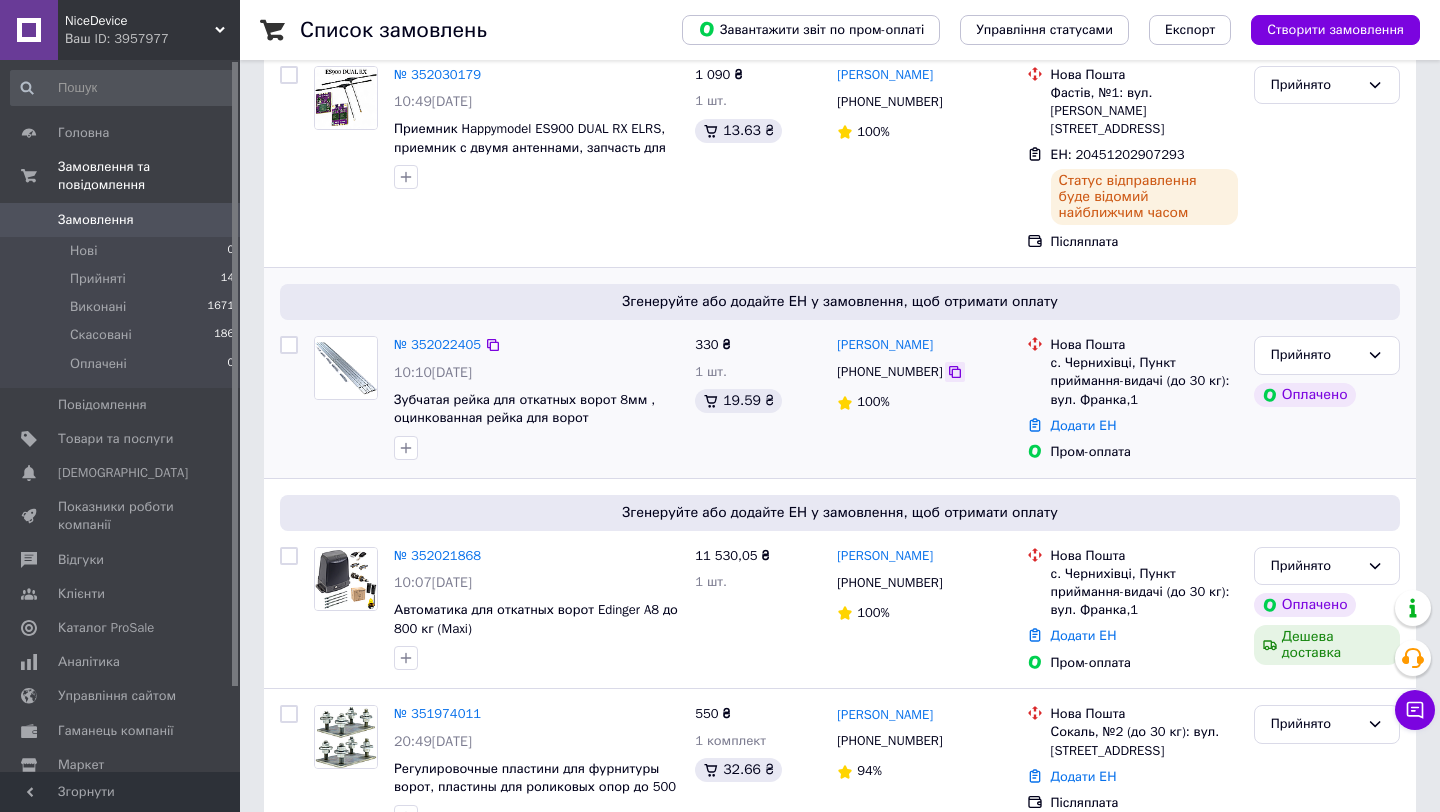 click at bounding box center [955, 372] 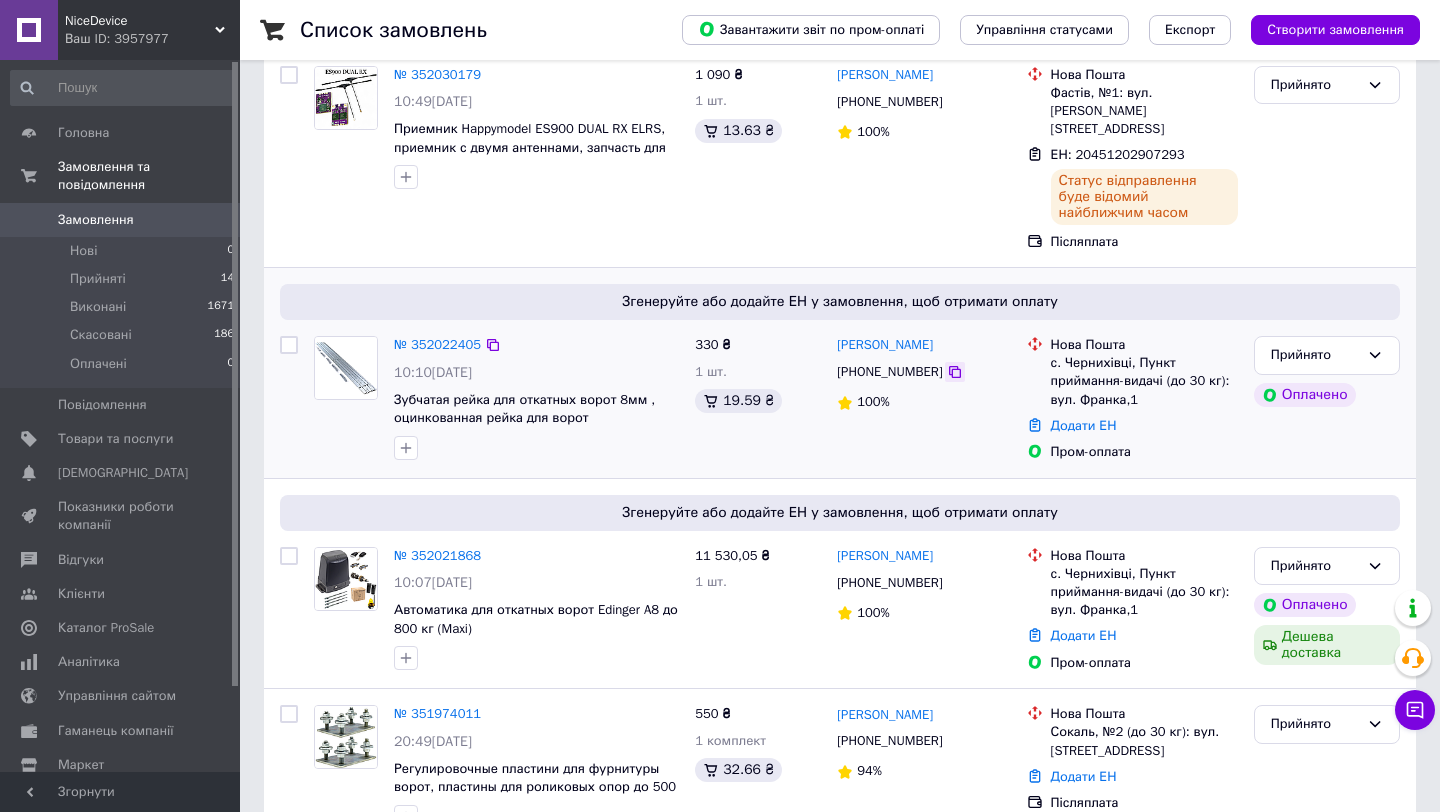 click 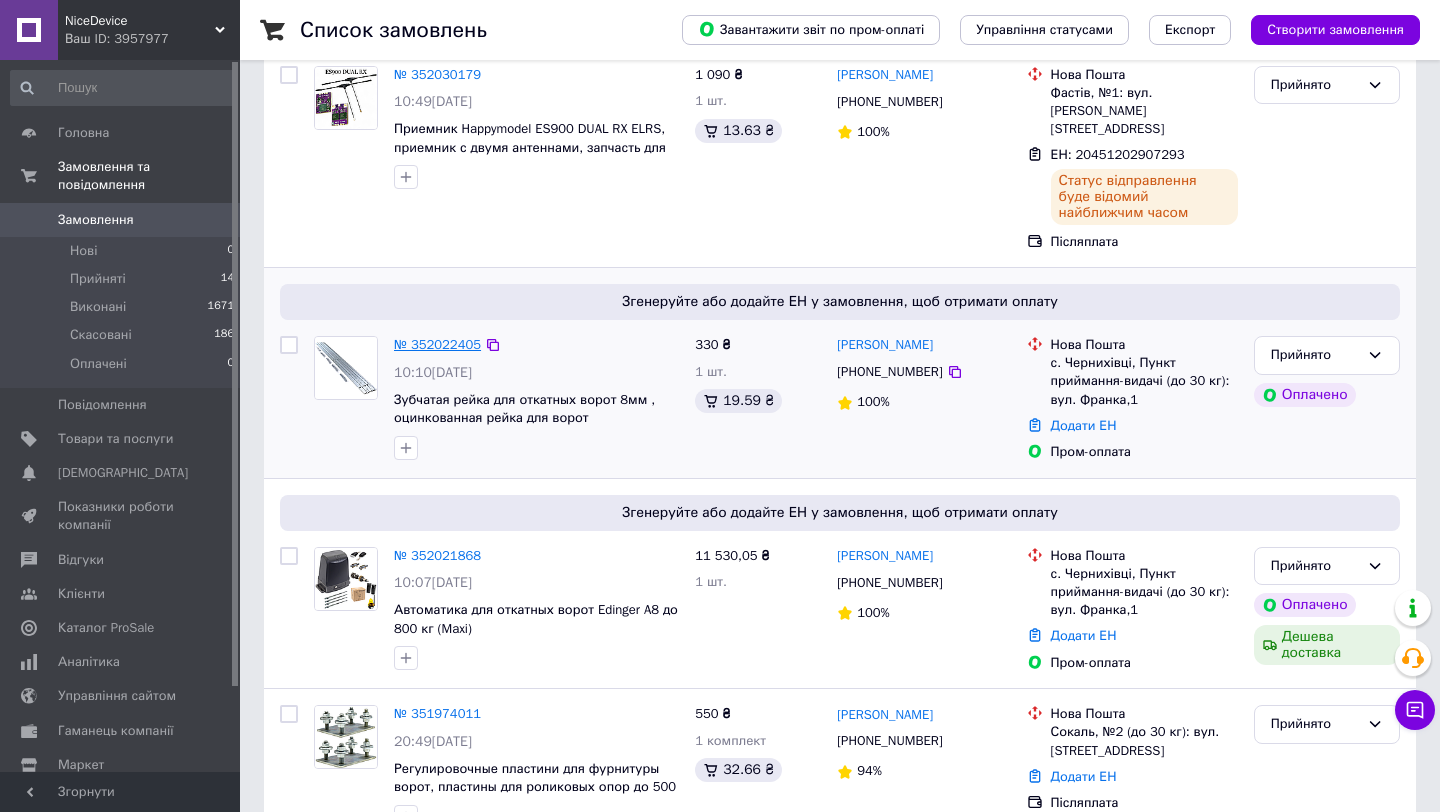click on "№ 352022405" at bounding box center (437, 344) 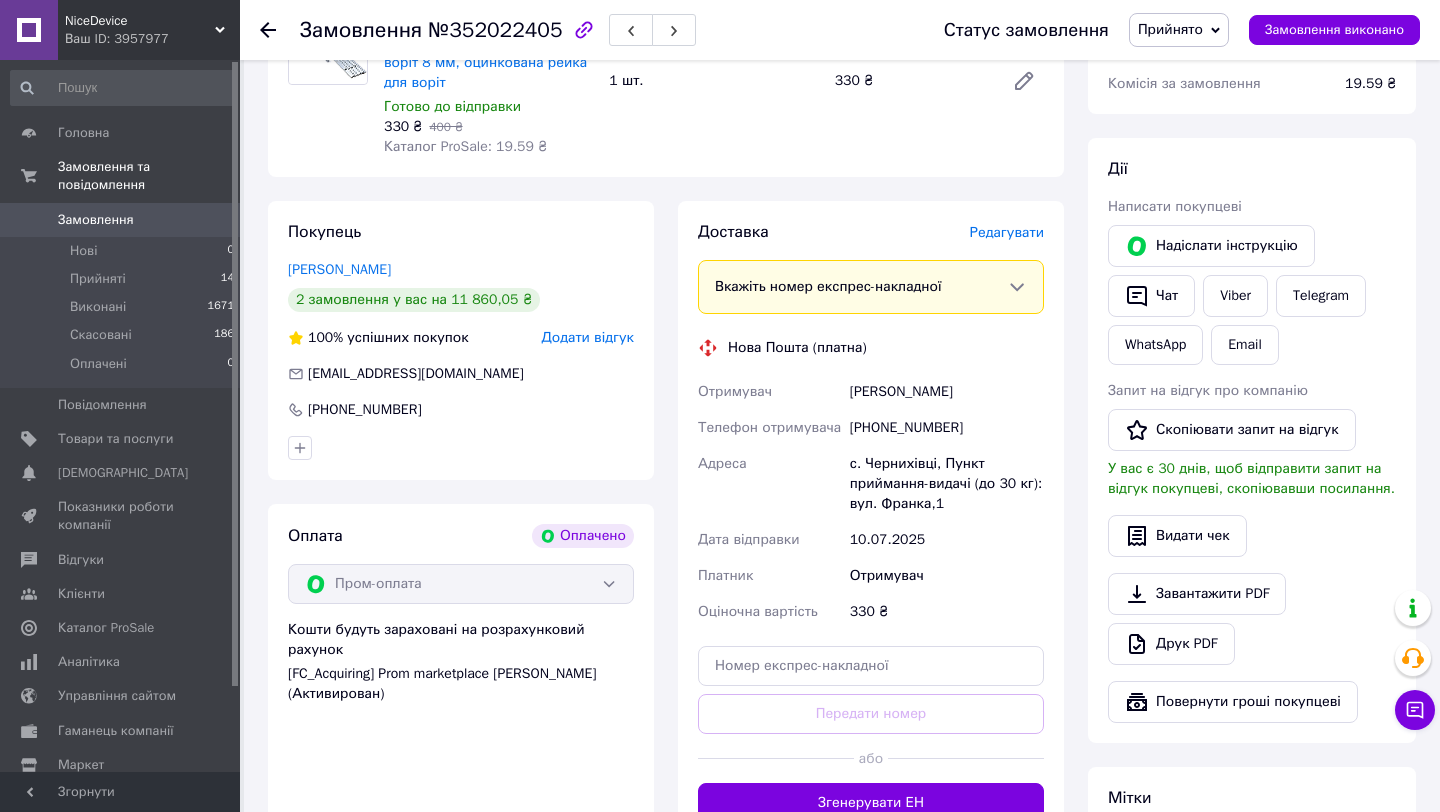 scroll, scrollTop: 810, scrollLeft: 0, axis: vertical 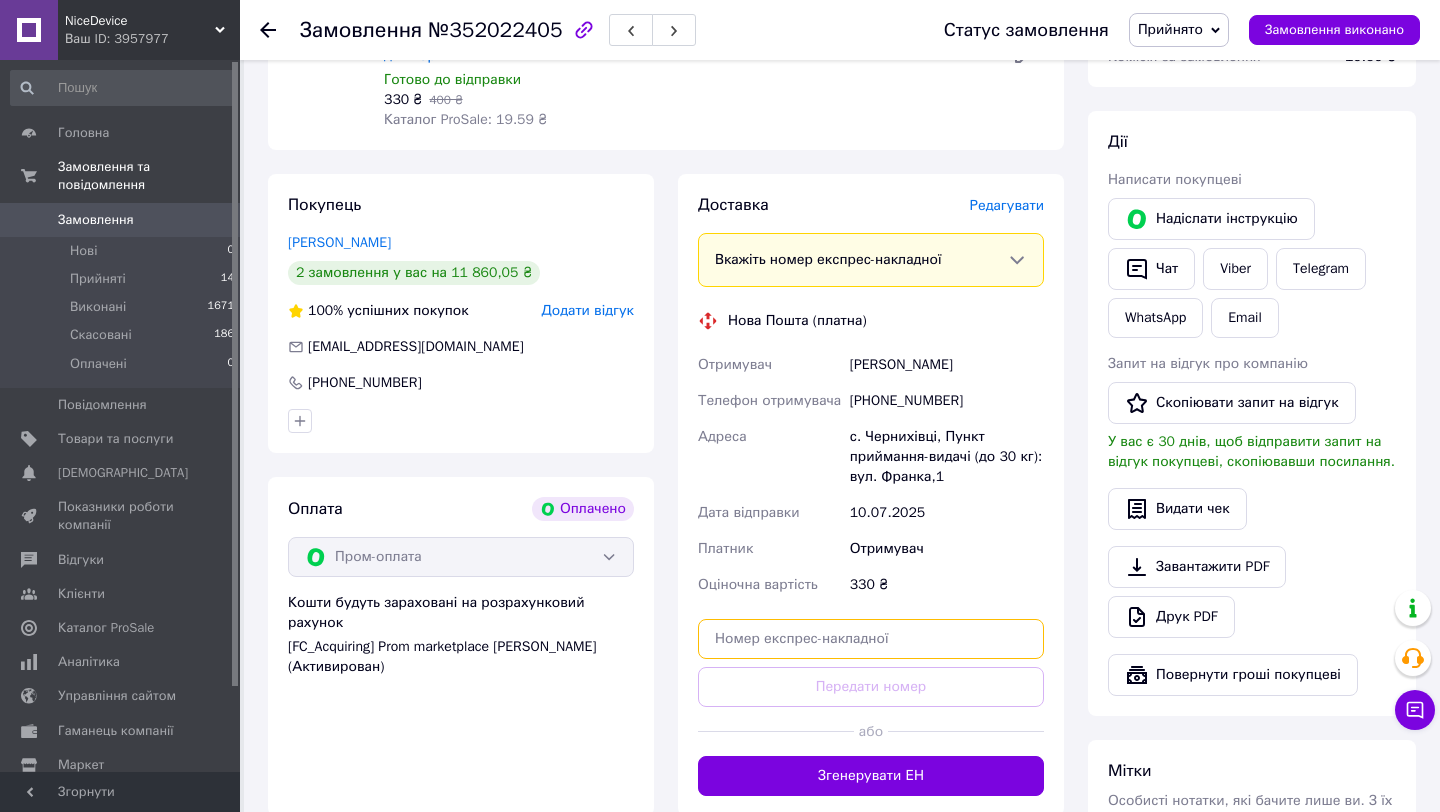 click at bounding box center [871, 639] 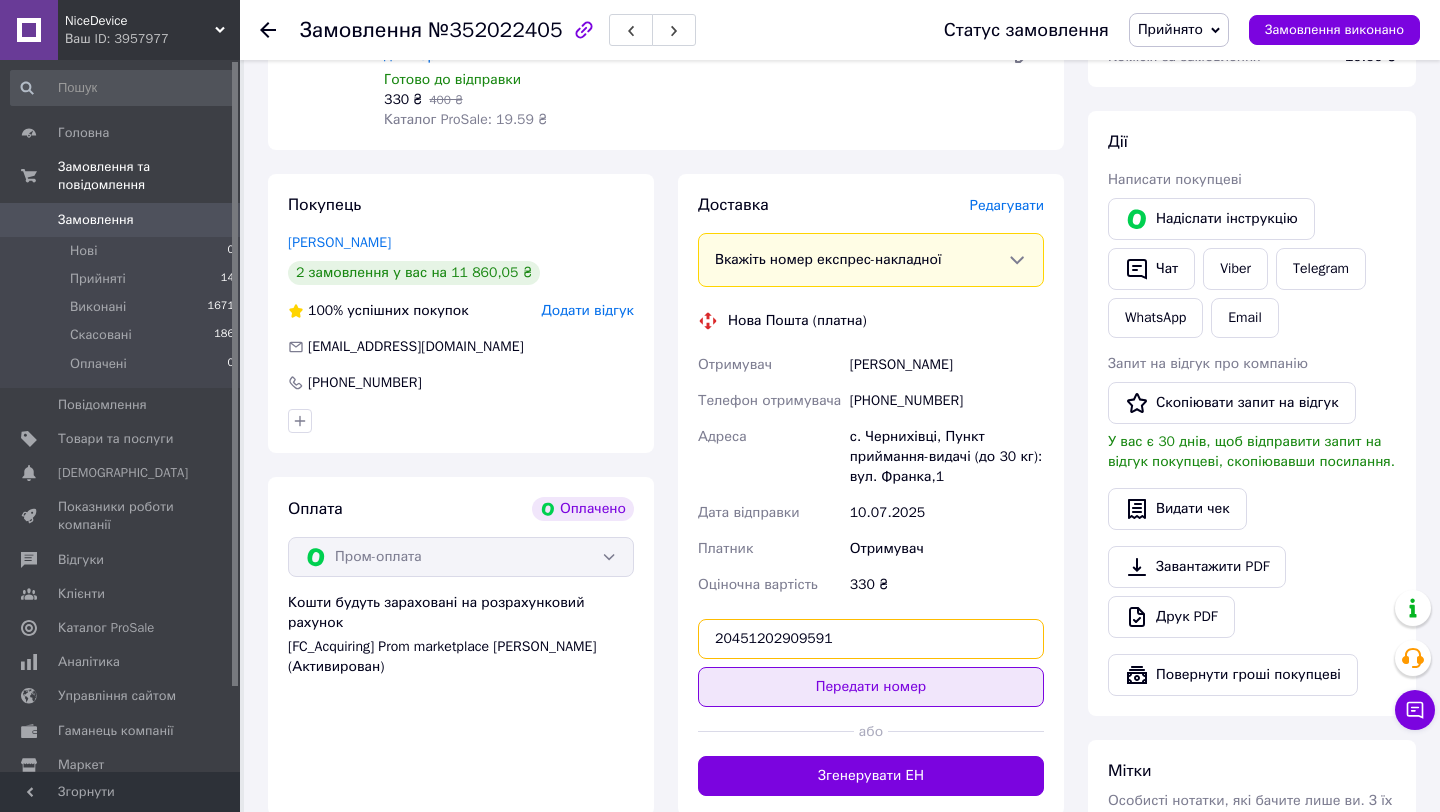 type on "20451202909591" 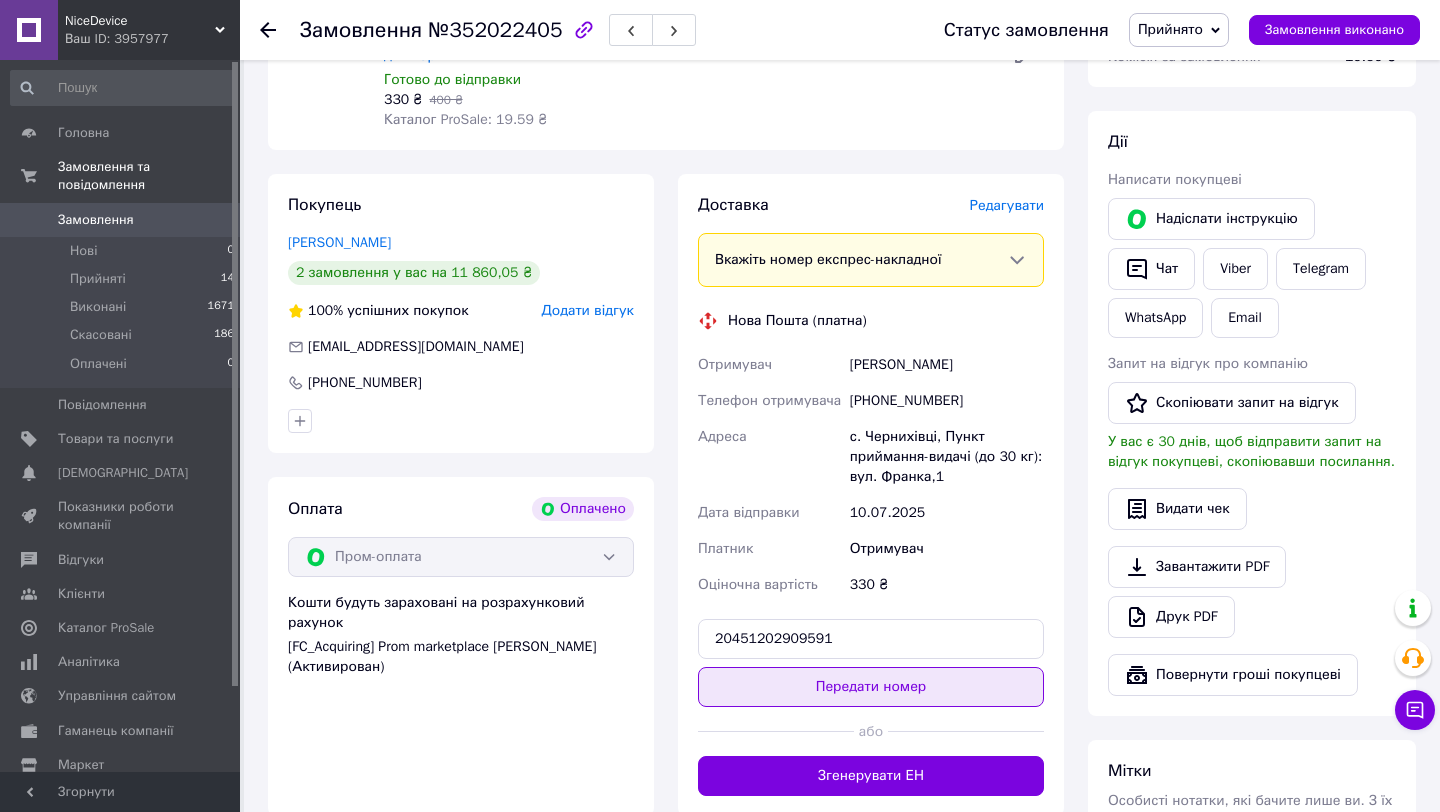 click on "Передати номер" at bounding box center [871, 687] 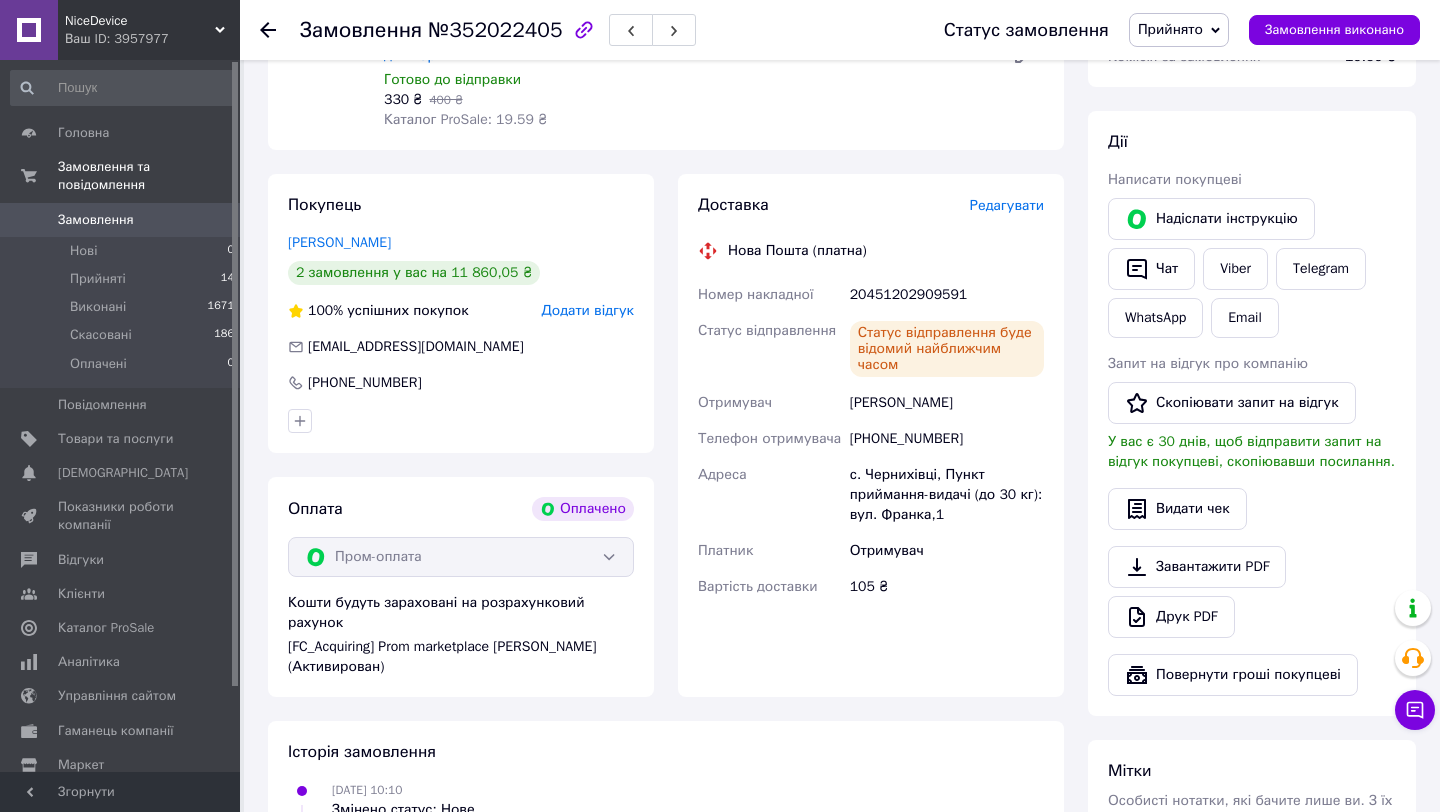 click on "0" at bounding box center [212, 220] 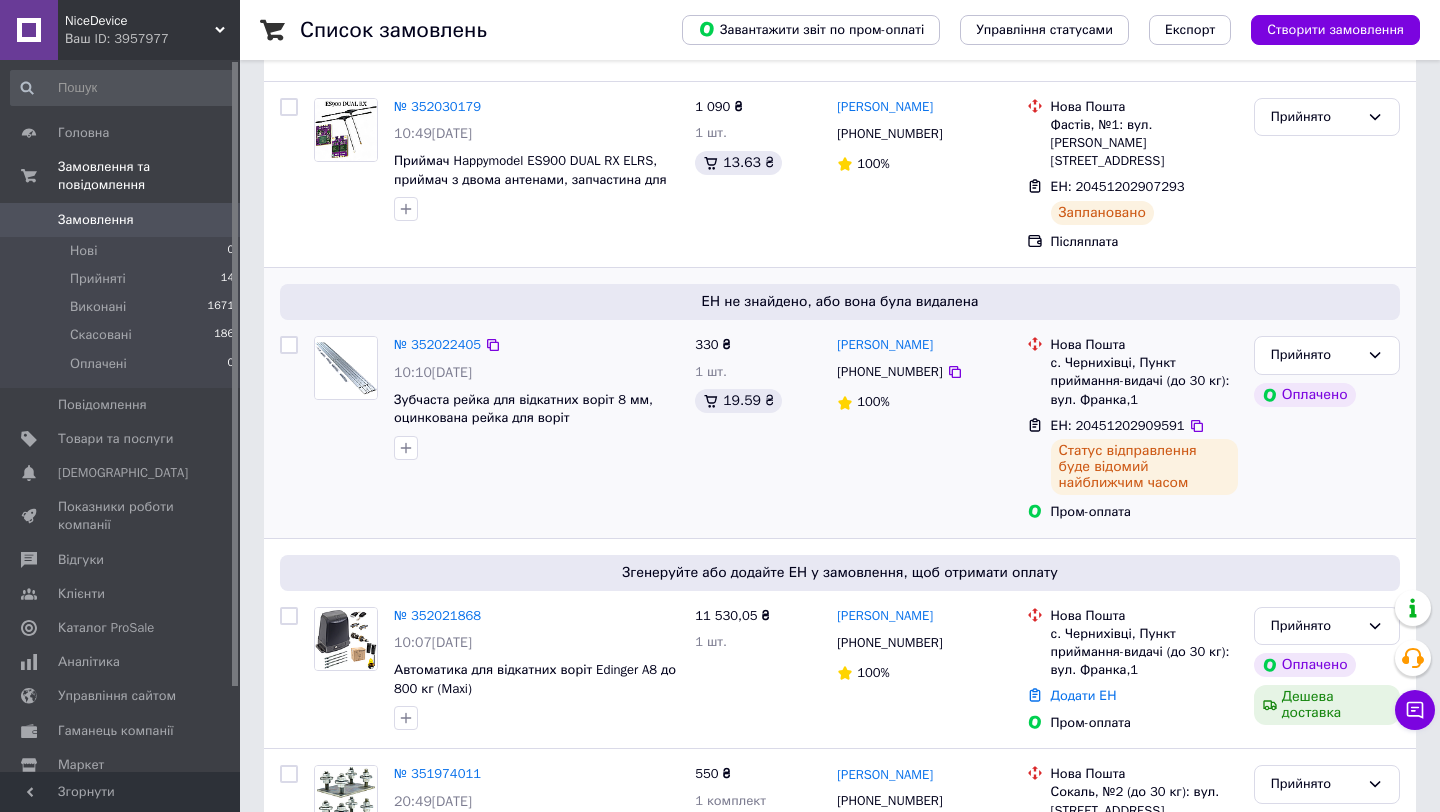 scroll, scrollTop: 148, scrollLeft: 0, axis: vertical 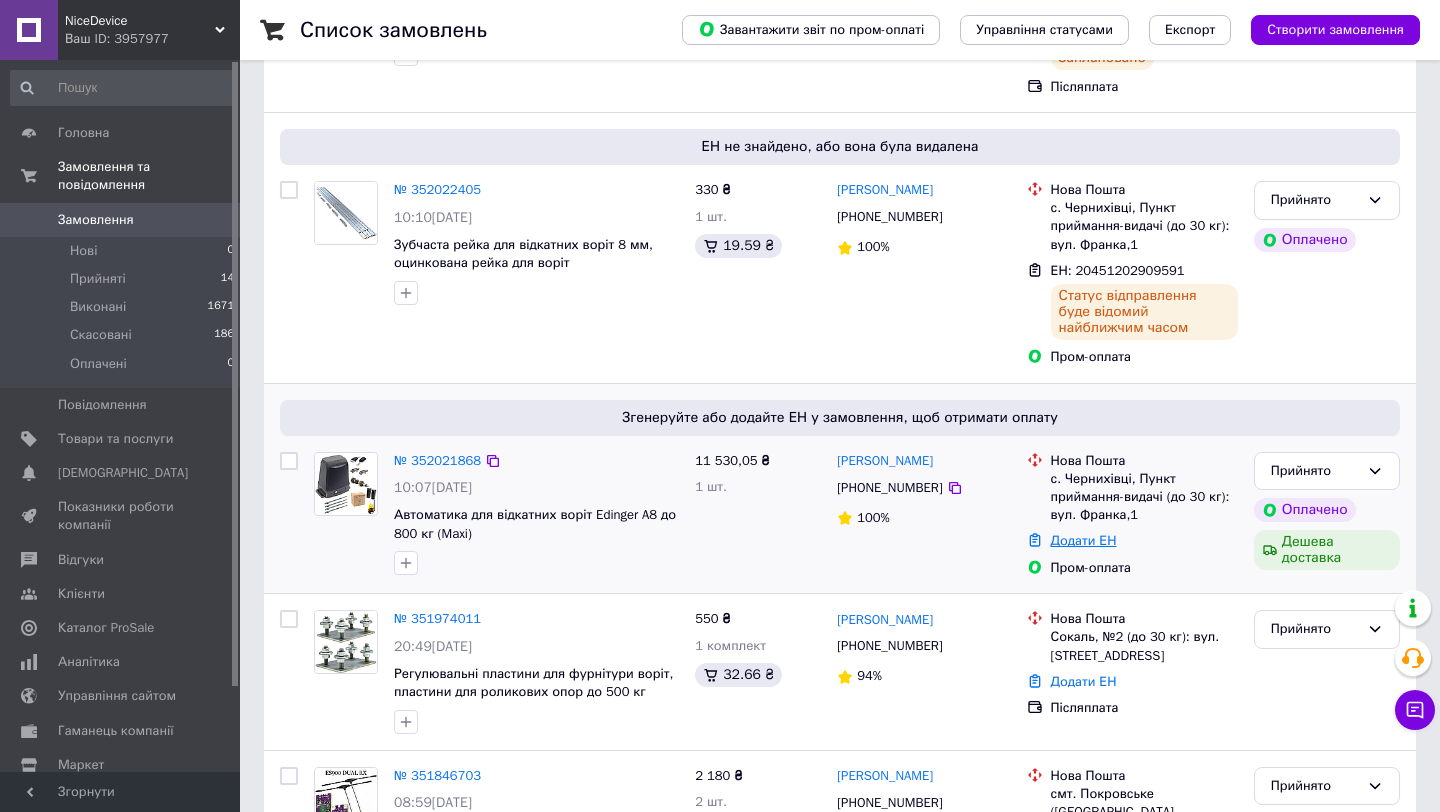 click on "Додати ЕН" at bounding box center [1084, 540] 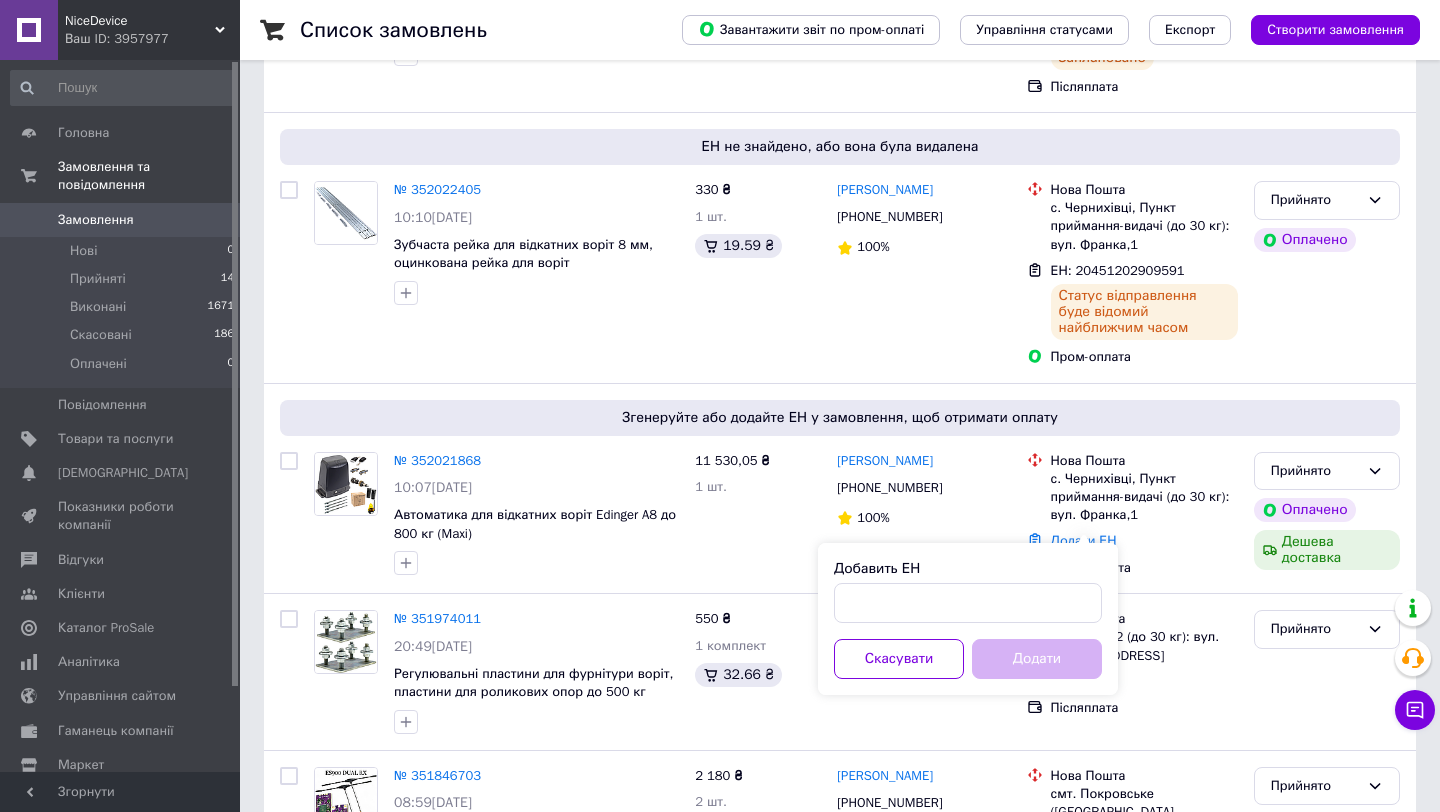 click on "Добавить ЕН Скасувати Додати" at bounding box center [968, 619] 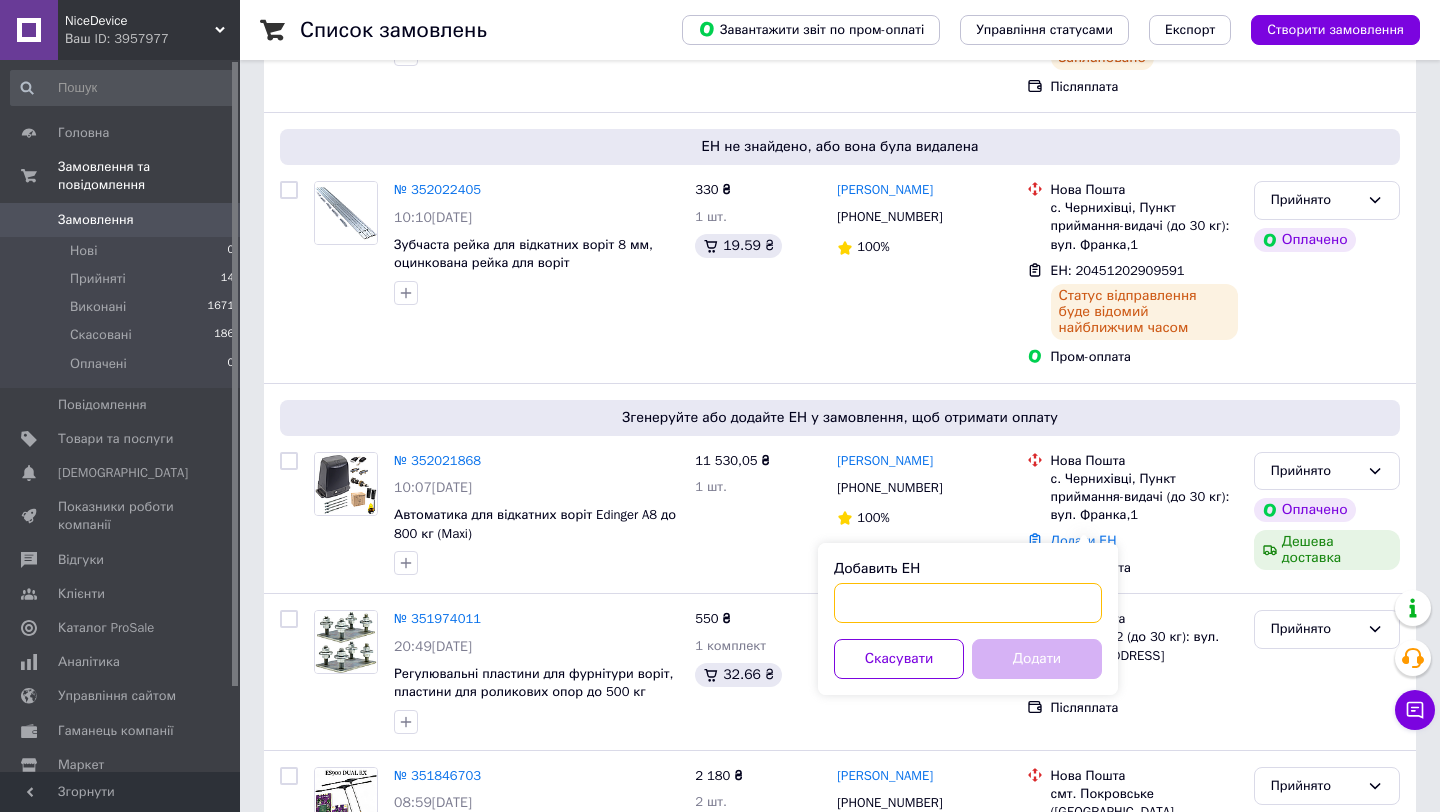 click on "Добавить ЕН" at bounding box center (968, 603) 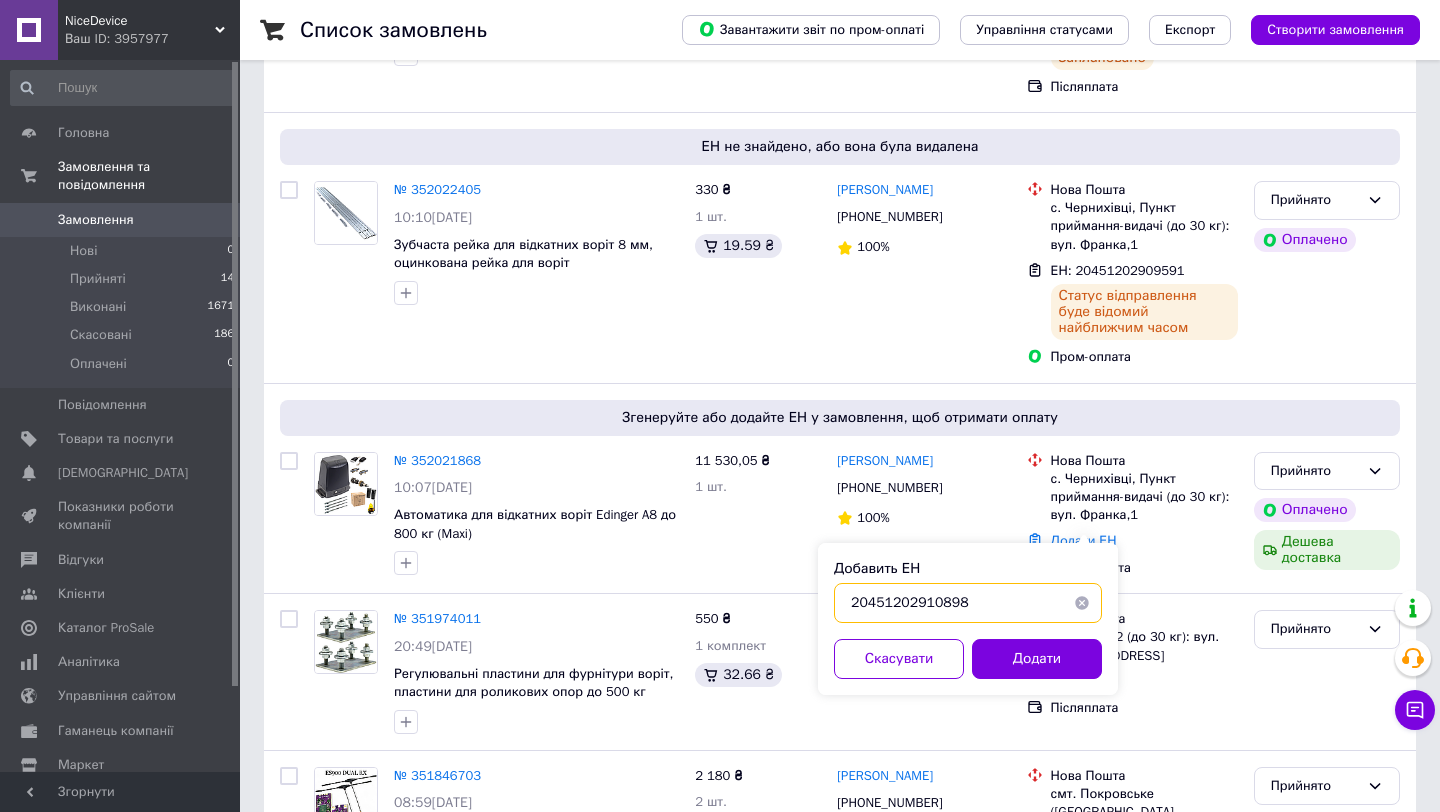 type on "20451202910898" 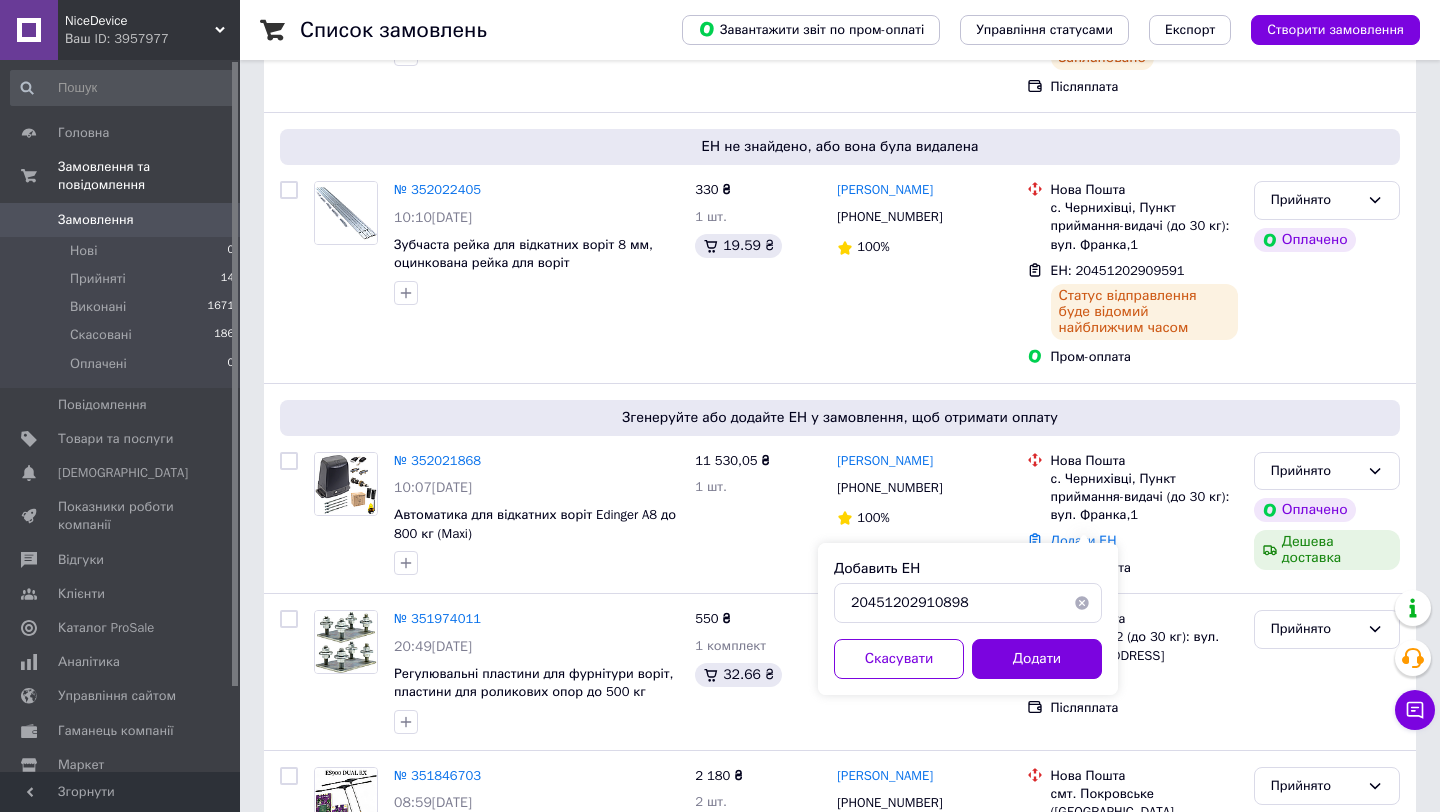 click on "Добавить ЕН 20451202910898 Скасувати Додати" at bounding box center (968, 619) 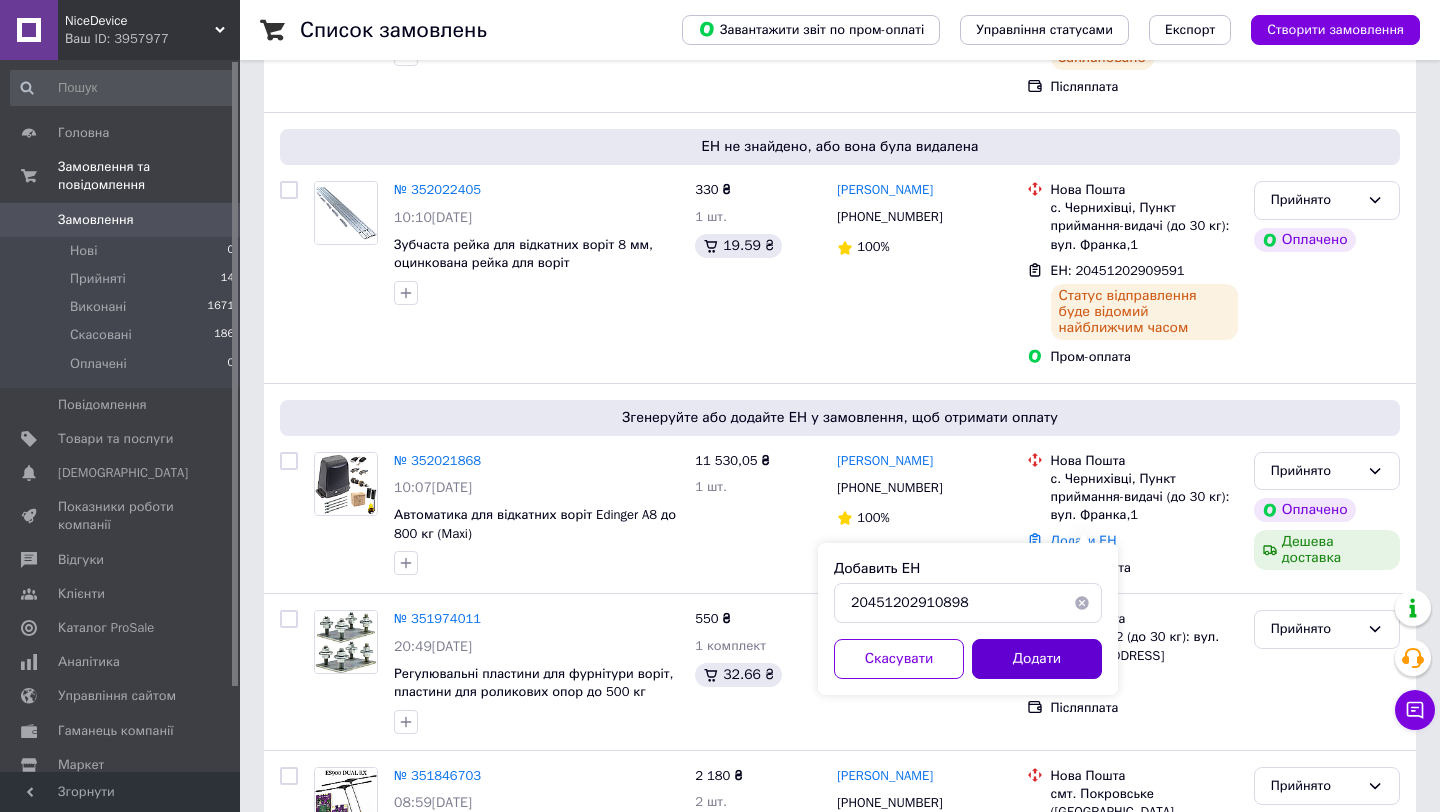 click on "Додати" at bounding box center (1037, 659) 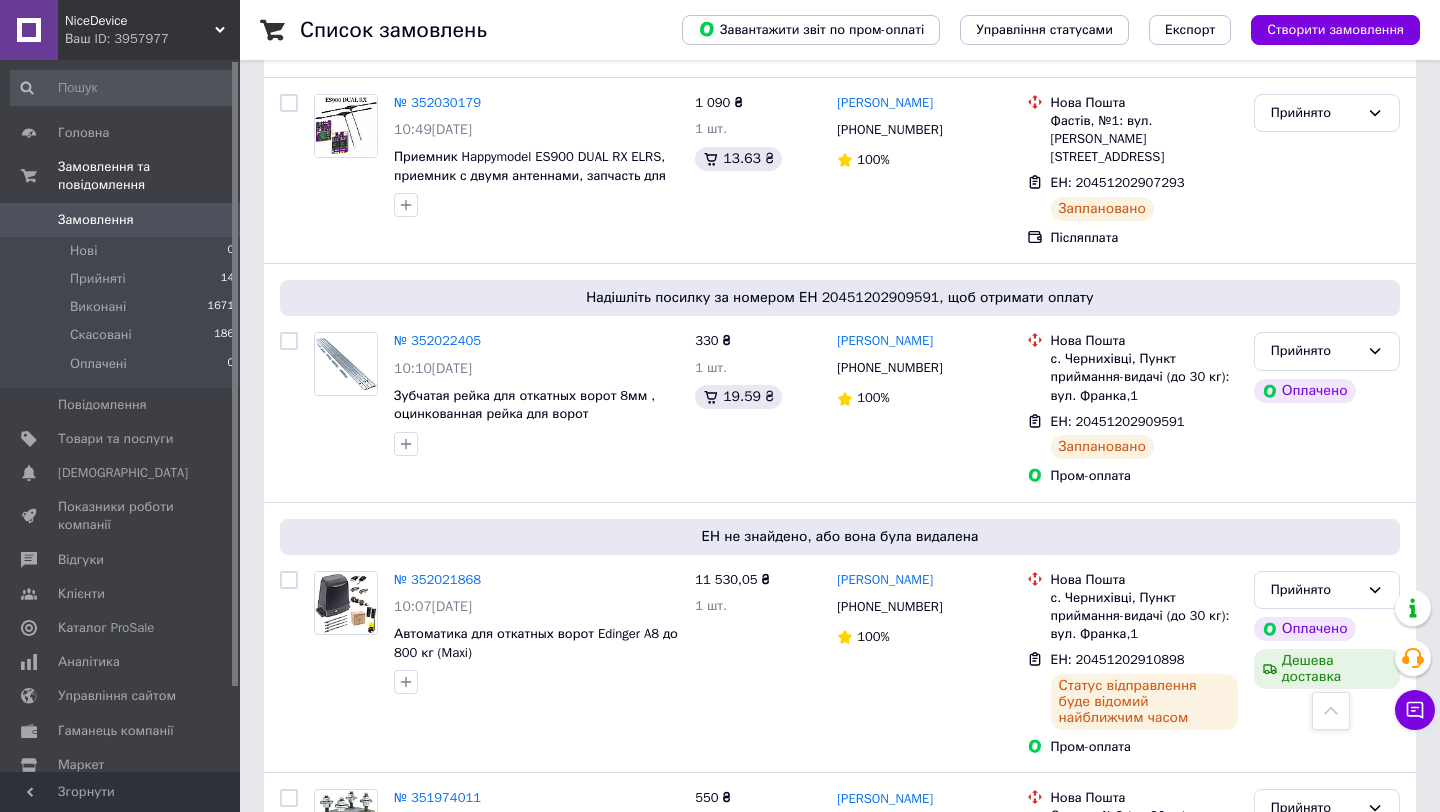 scroll, scrollTop: 0, scrollLeft: 0, axis: both 